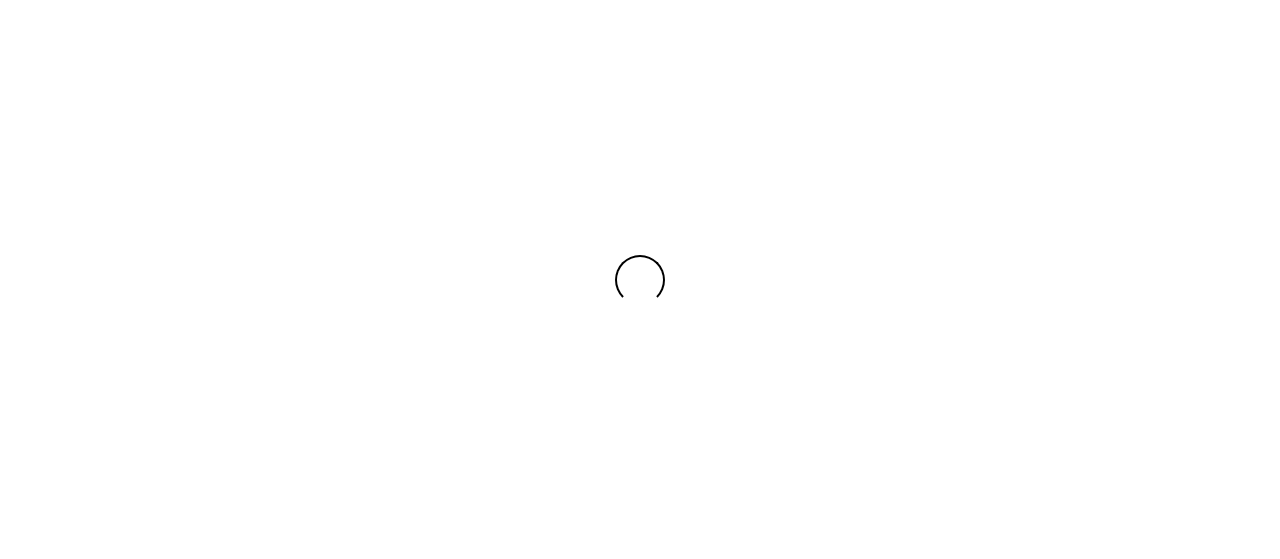 scroll, scrollTop: 0, scrollLeft: 0, axis: both 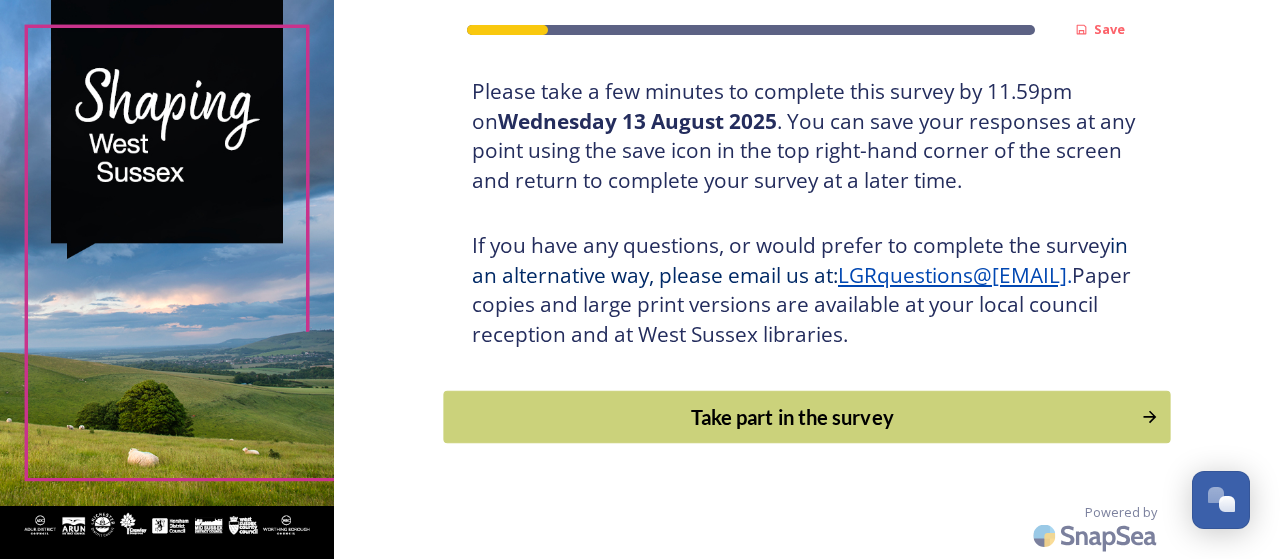 click on "Take part in the survey" at bounding box center (793, 417) 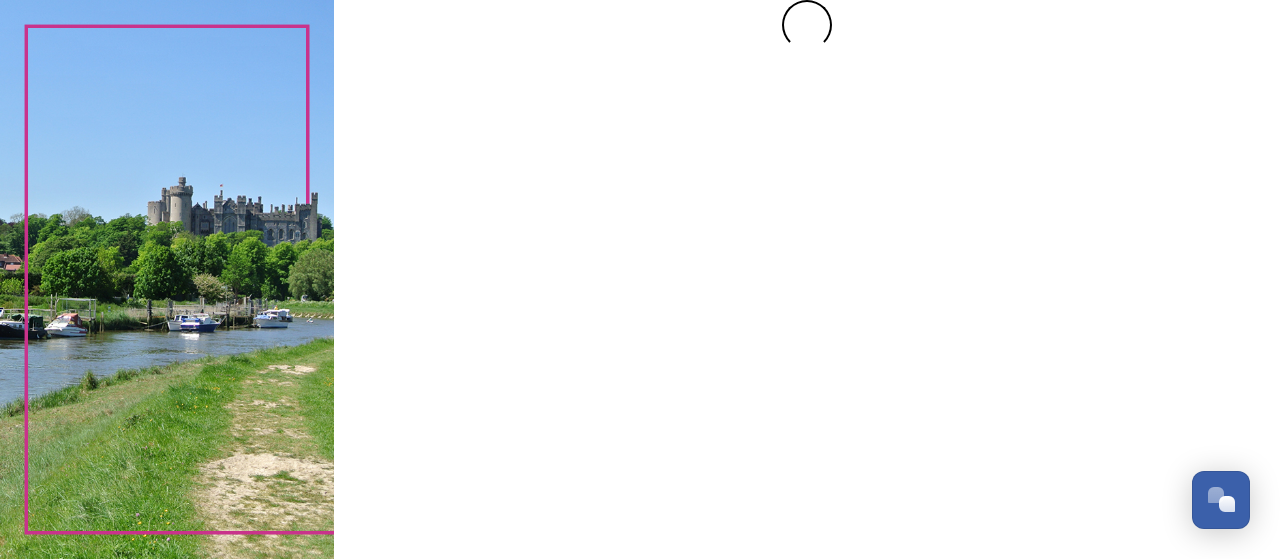 scroll, scrollTop: 0, scrollLeft: 0, axis: both 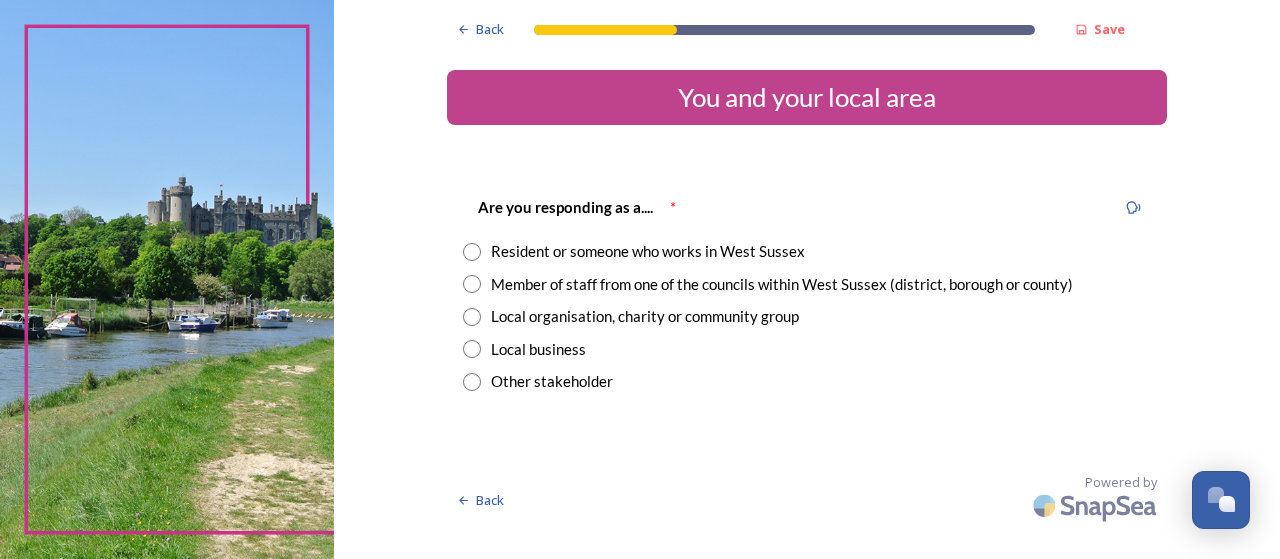 click at bounding box center [472, 284] 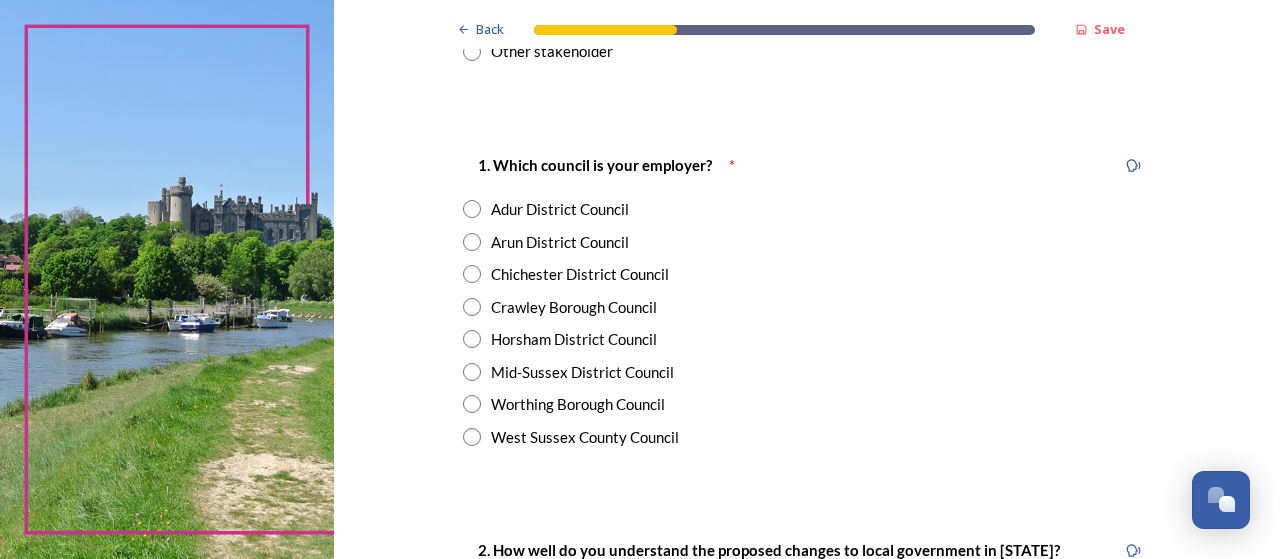 scroll, scrollTop: 300, scrollLeft: 0, axis: vertical 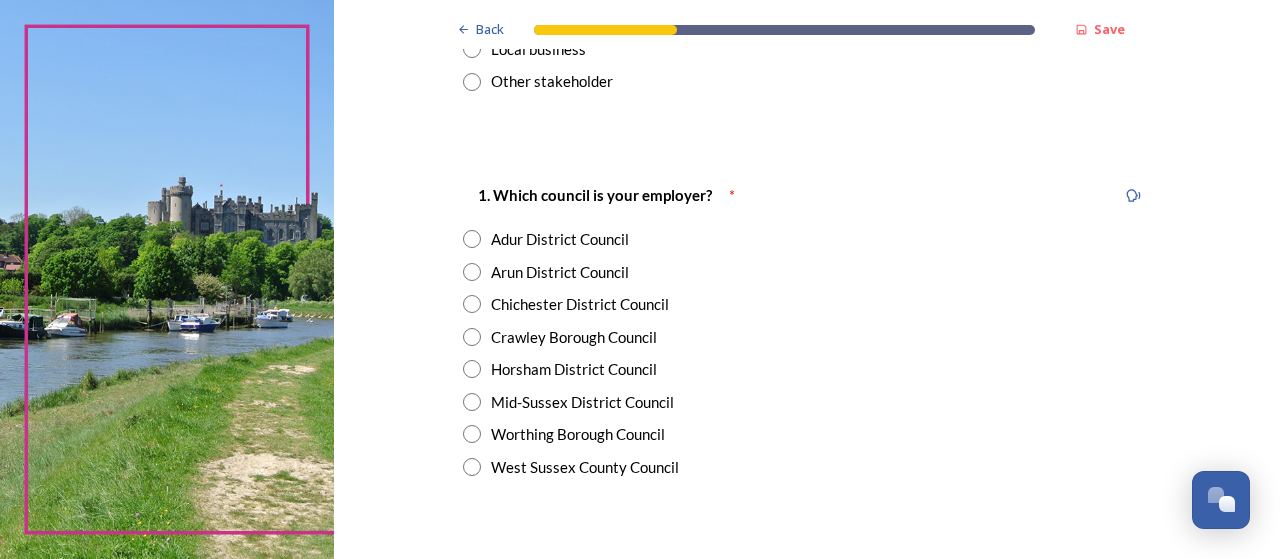 click at bounding box center (472, 239) 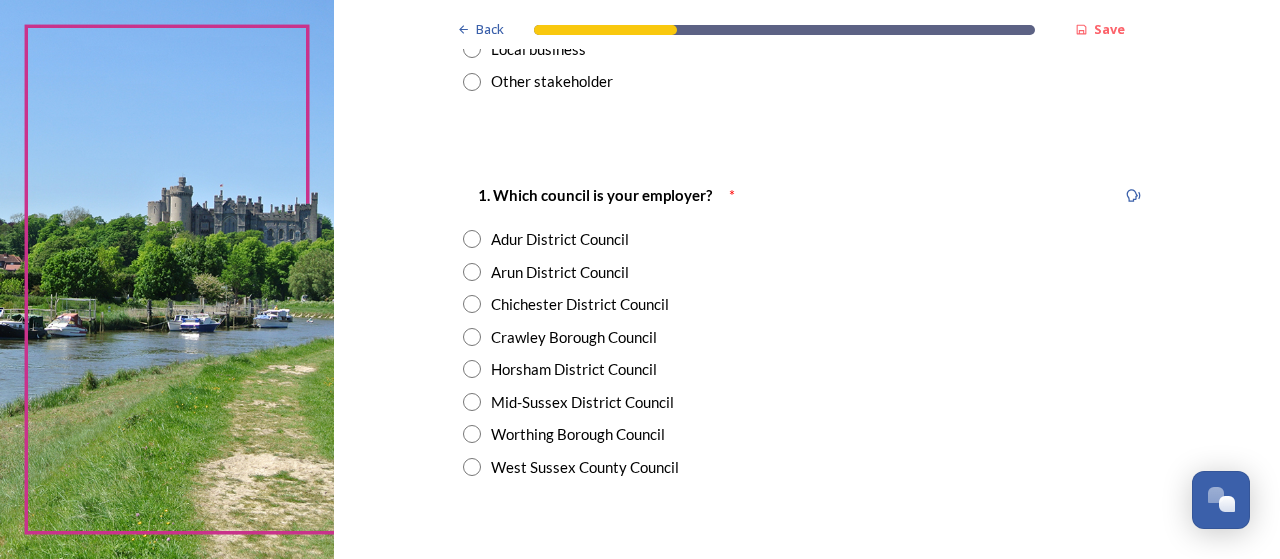 radio on "true" 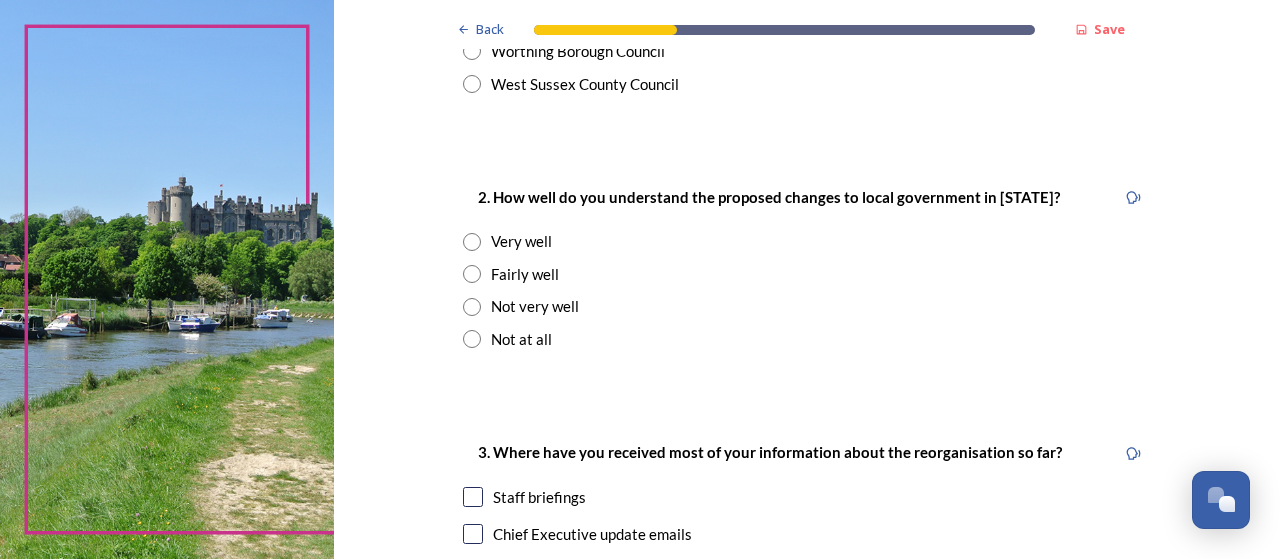 scroll, scrollTop: 700, scrollLeft: 0, axis: vertical 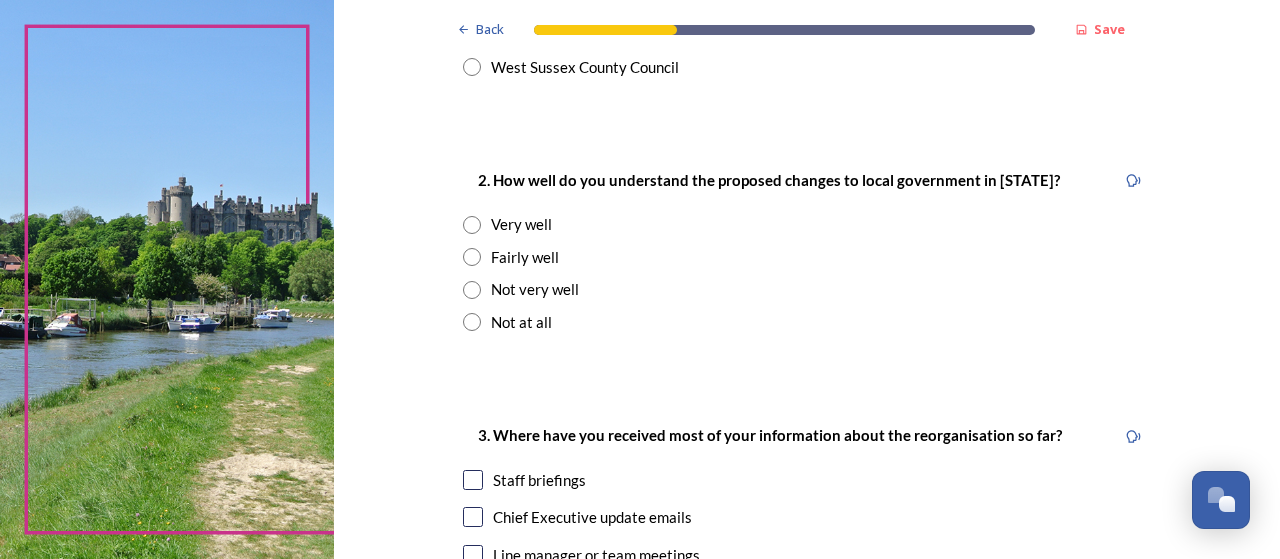 click at bounding box center (472, 257) 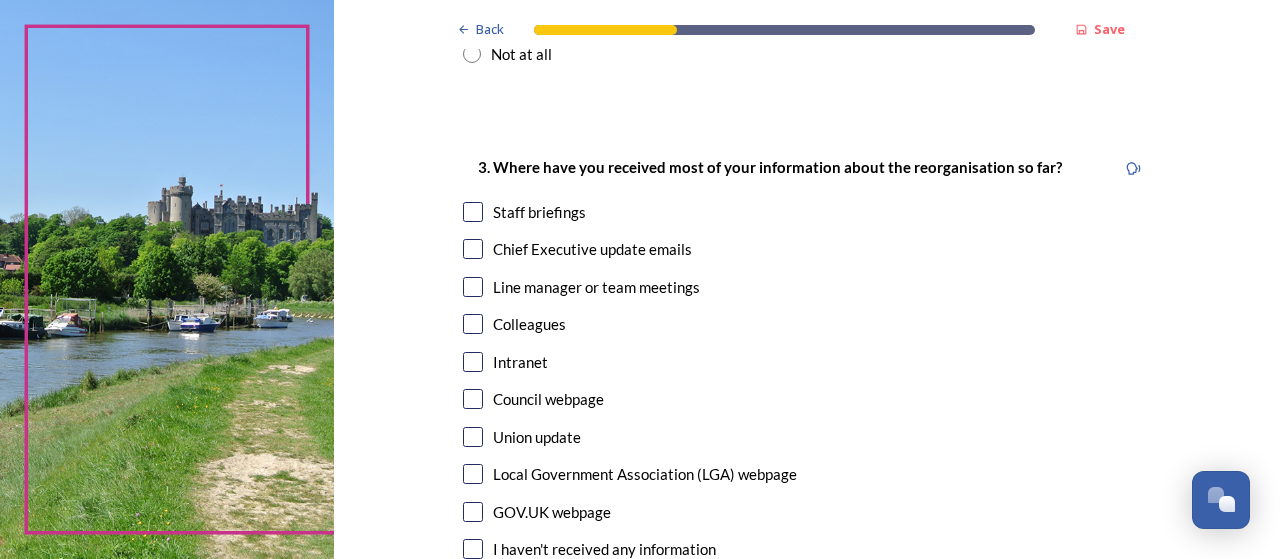 scroll, scrollTop: 1000, scrollLeft: 0, axis: vertical 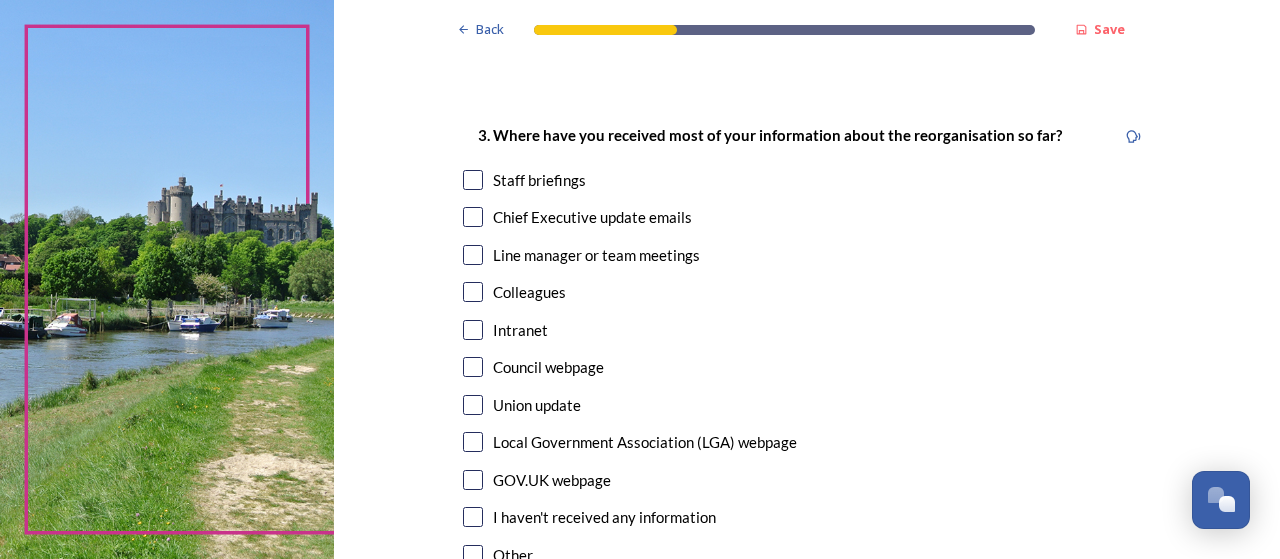 click at bounding box center (473, 180) 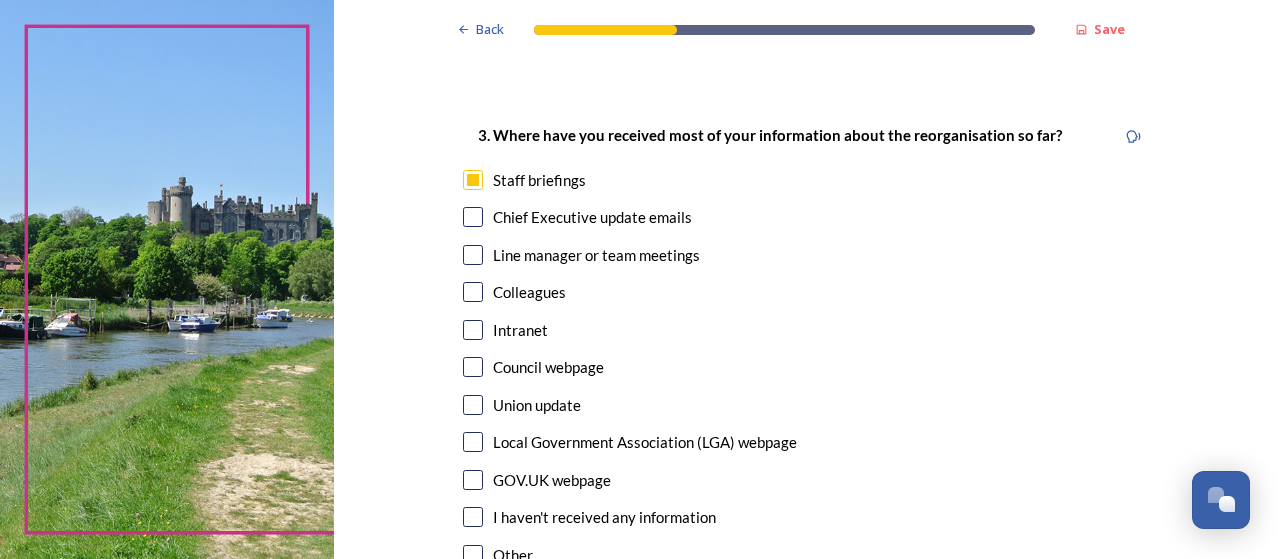 click at bounding box center [473, 217] 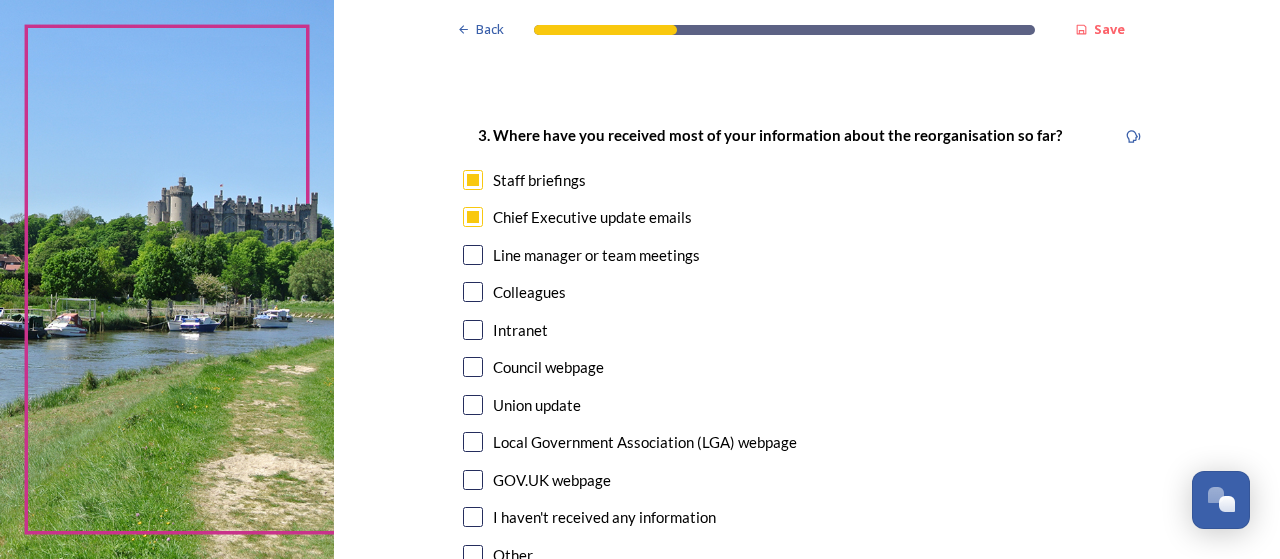 scroll, scrollTop: 1100, scrollLeft: 0, axis: vertical 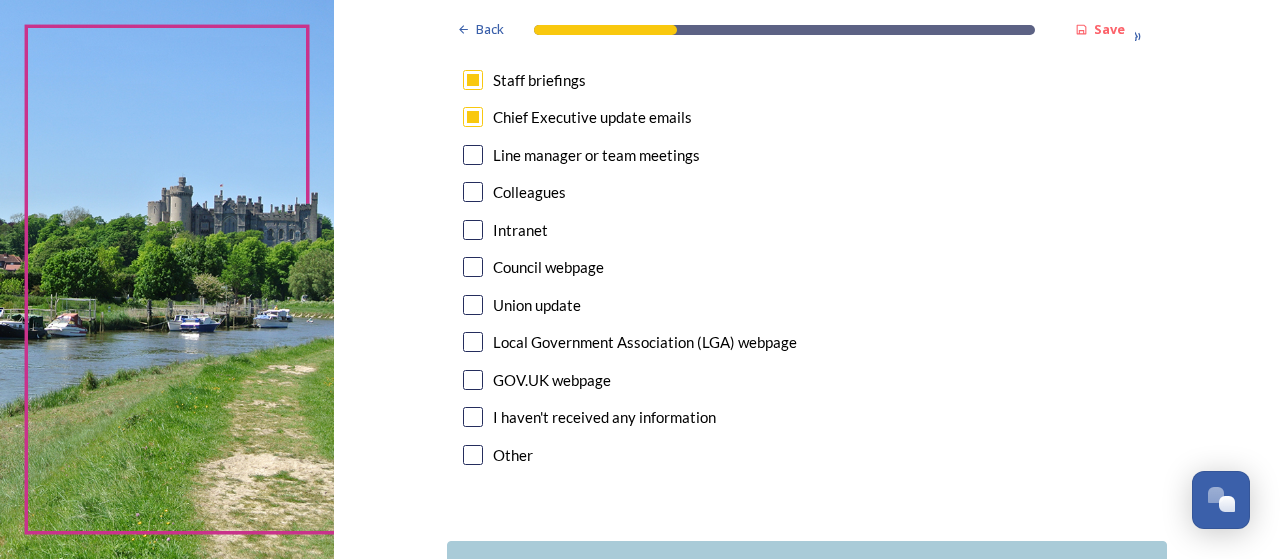 click at bounding box center [473, 267] 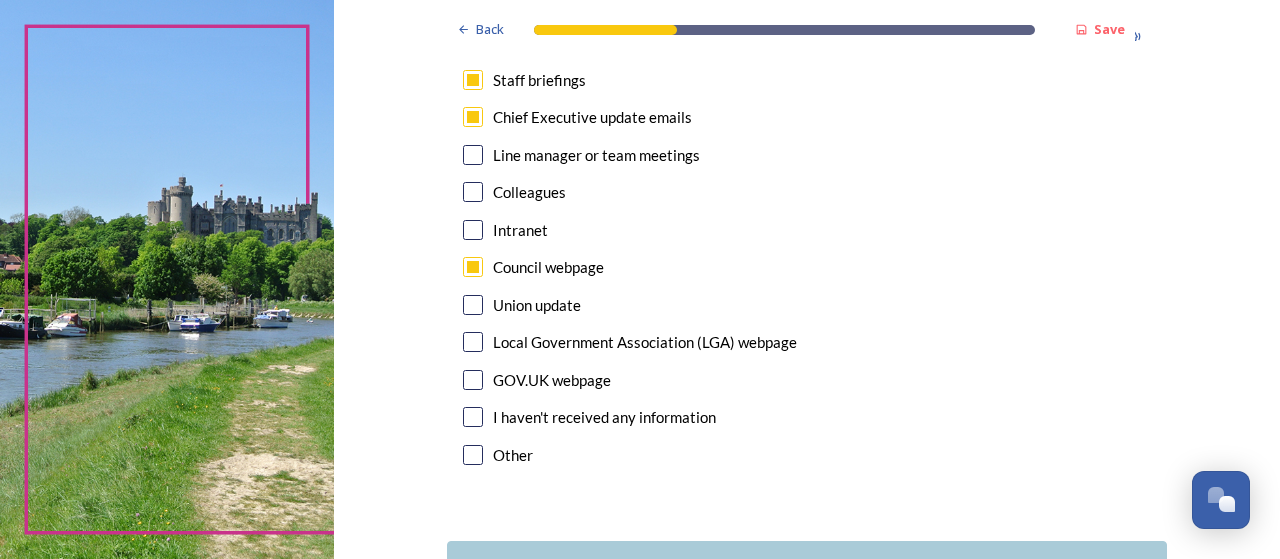 click at bounding box center [473, 230] 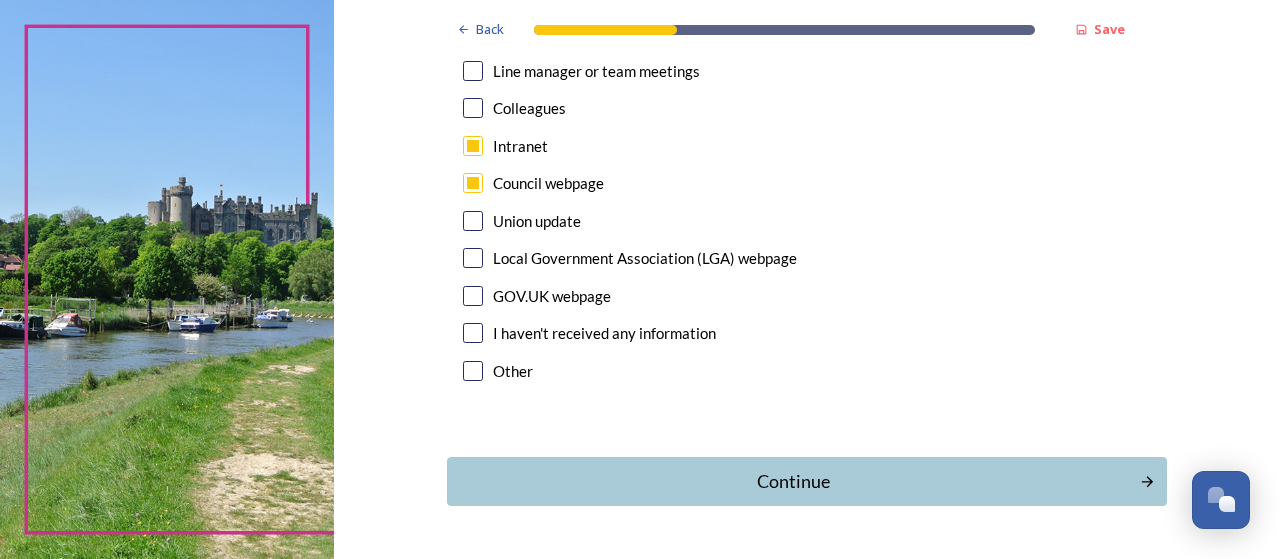 scroll, scrollTop: 1246, scrollLeft: 0, axis: vertical 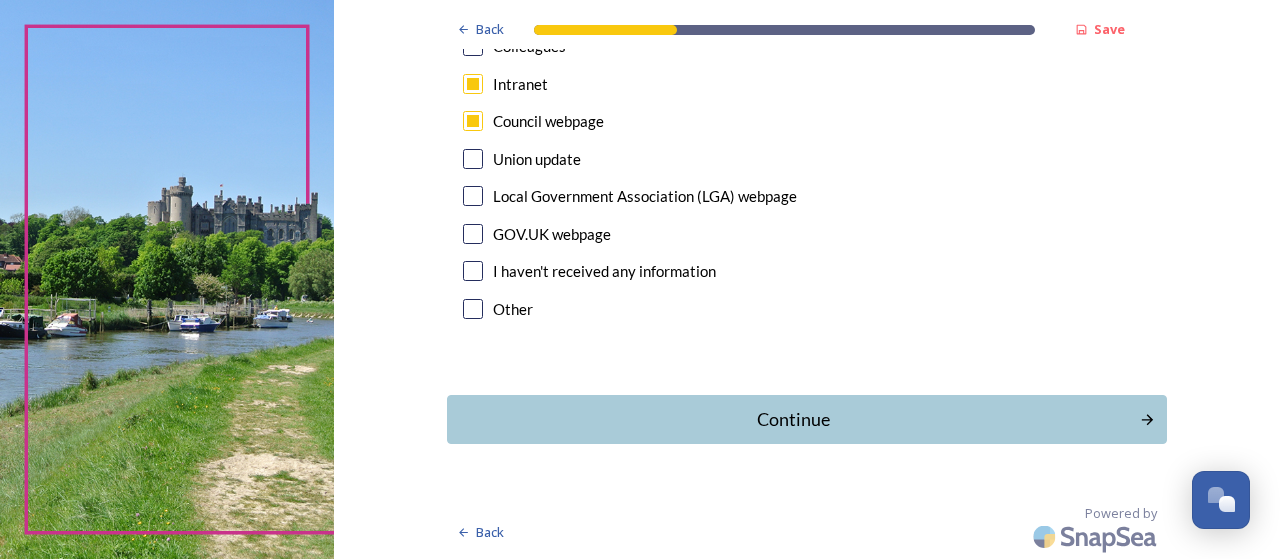 click on "Continue" at bounding box center (793, 419) 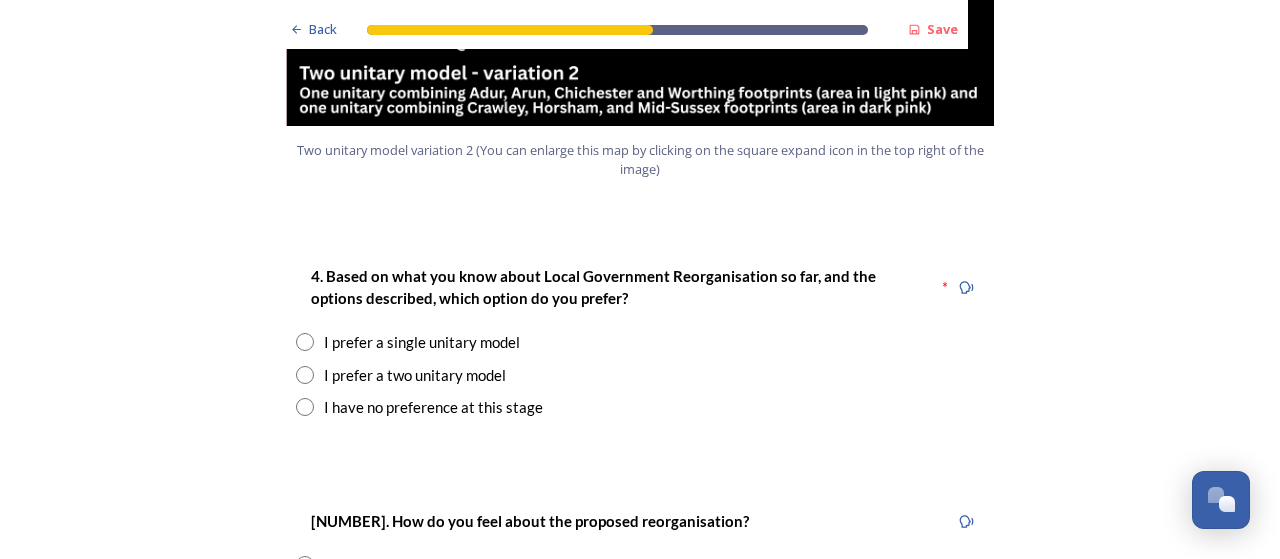 scroll, scrollTop: 2500, scrollLeft: 0, axis: vertical 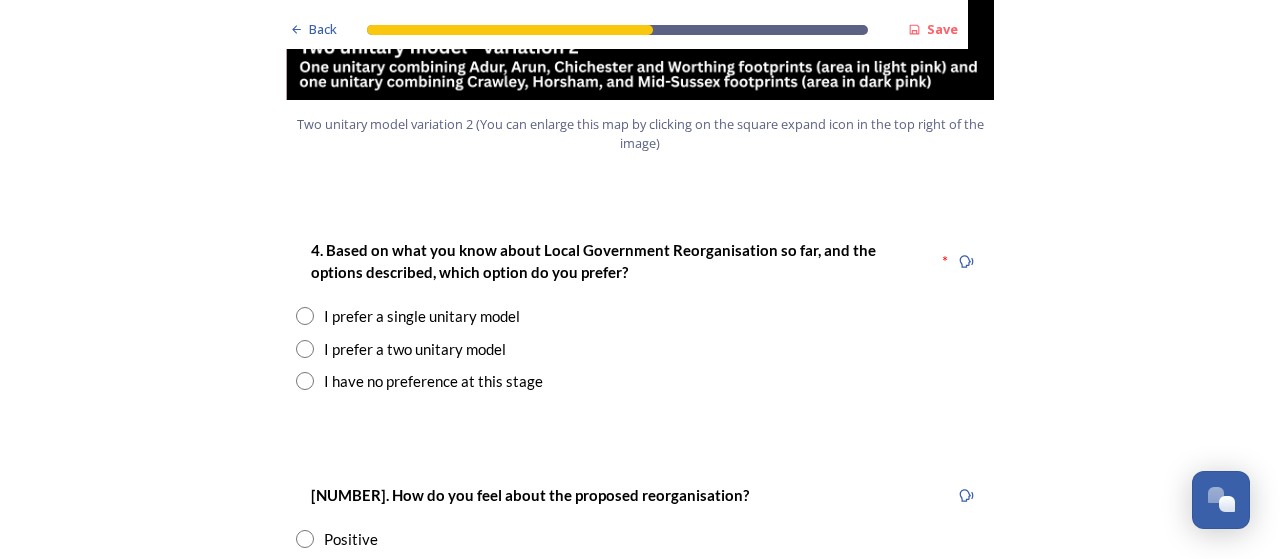 click at bounding box center (305, 316) 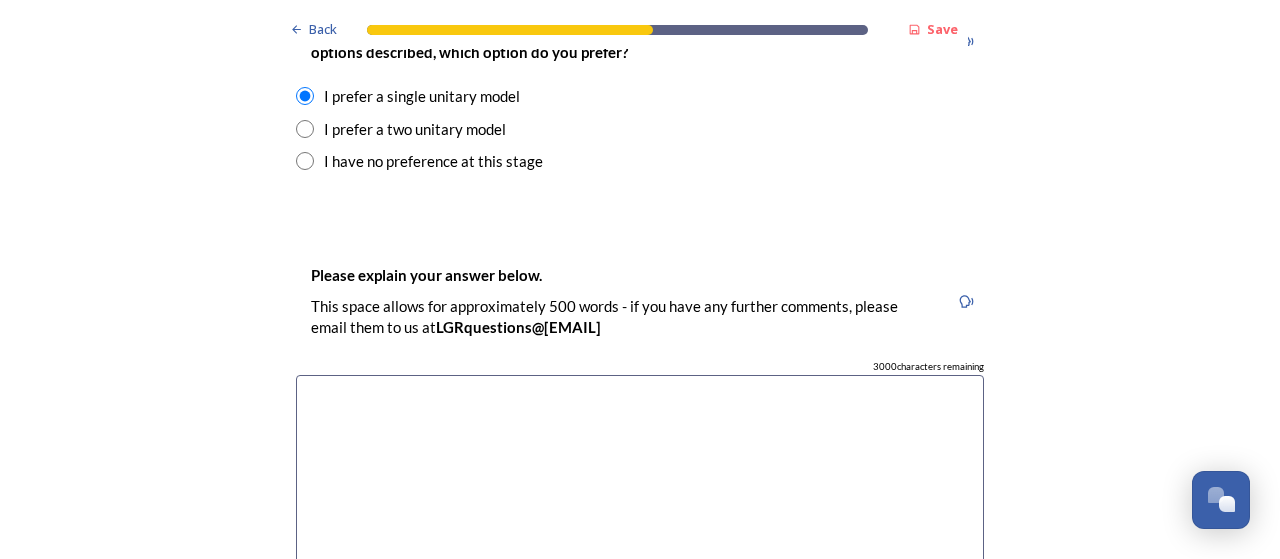 scroll, scrollTop: 2800, scrollLeft: 0, axis: vertical 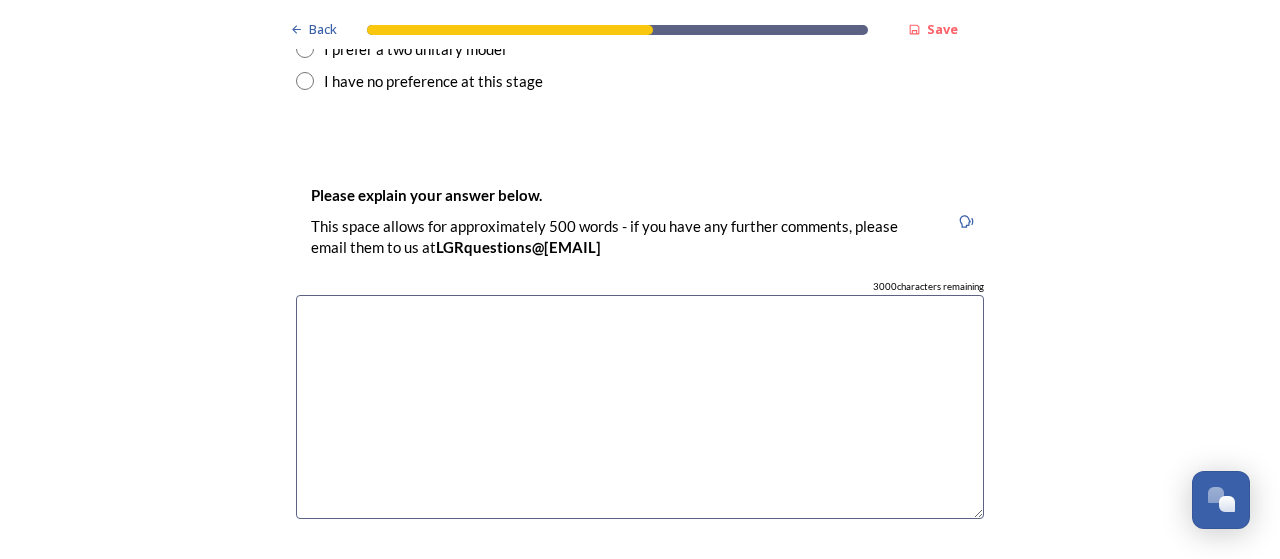 click at bounding box center [640, 407] 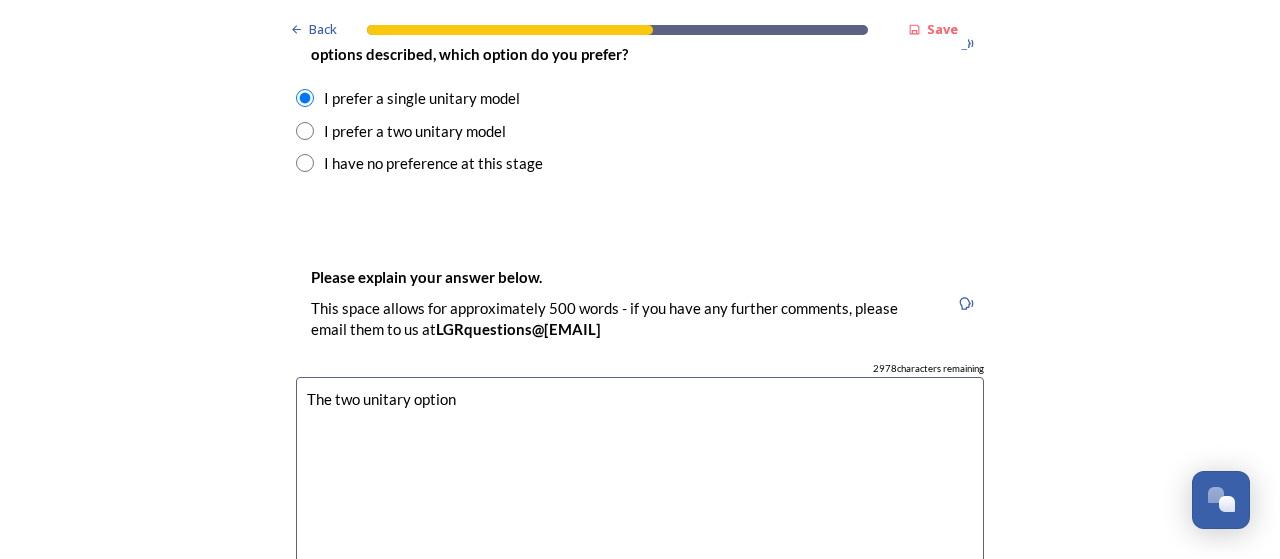 scroll, scrollTop: 2800, scrollLeft: 0, axis: vertical 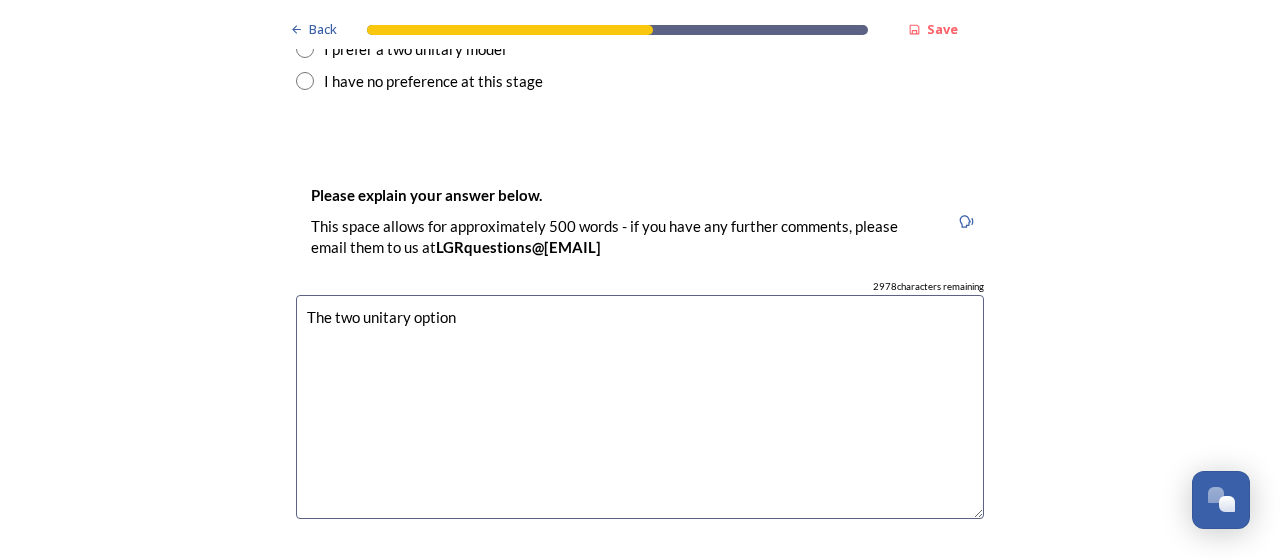drag, startPoint x: 403, startPoint y: 322, endPoint x: 476, endPoint y: 319, distance: 73.061615 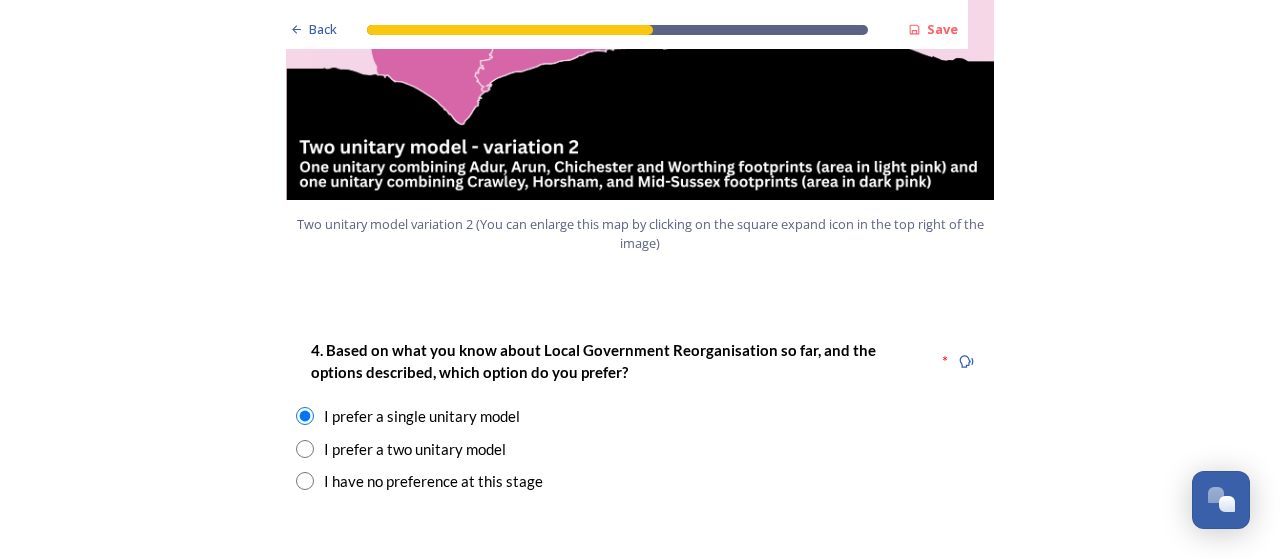 scroll, scrollTop: 2800, scrollLeft: 0, axis: vertical 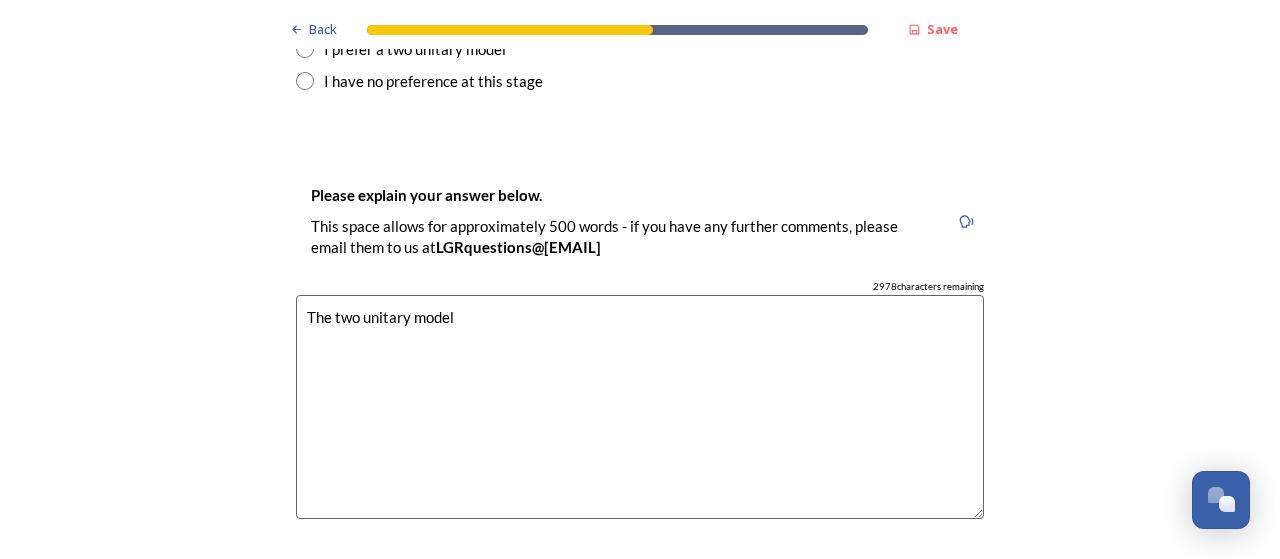 drag, startPoint x: 494, startPoint y: 310, endPoint x: 265, endPoint y: 329, distance: 229.78687 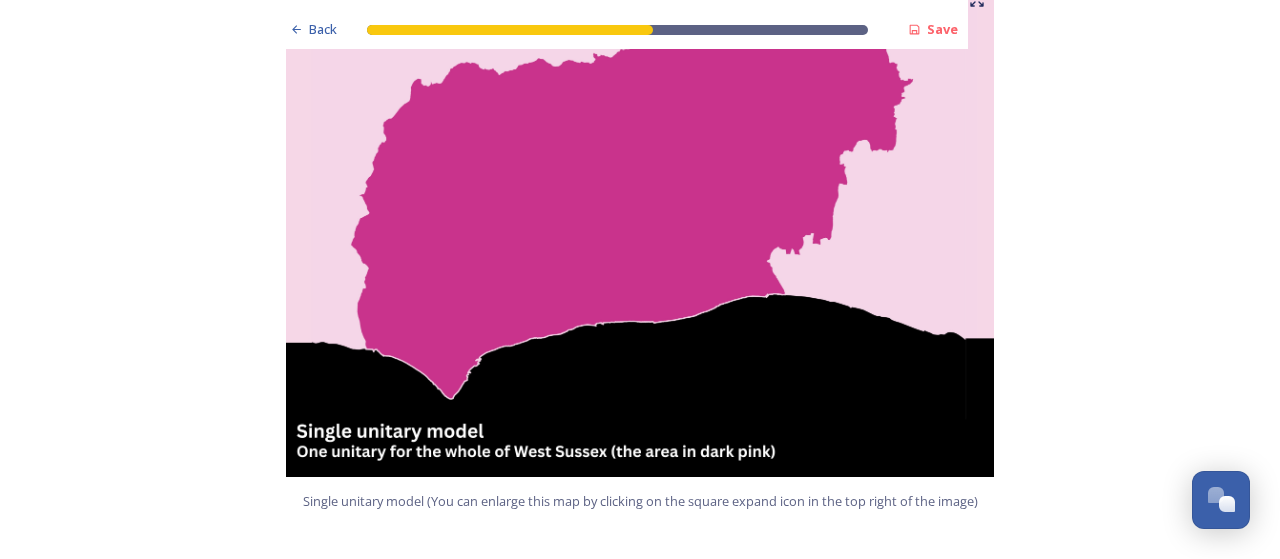 scroll, scrollTop: 200, scrollLeft: 0, axis: vertical 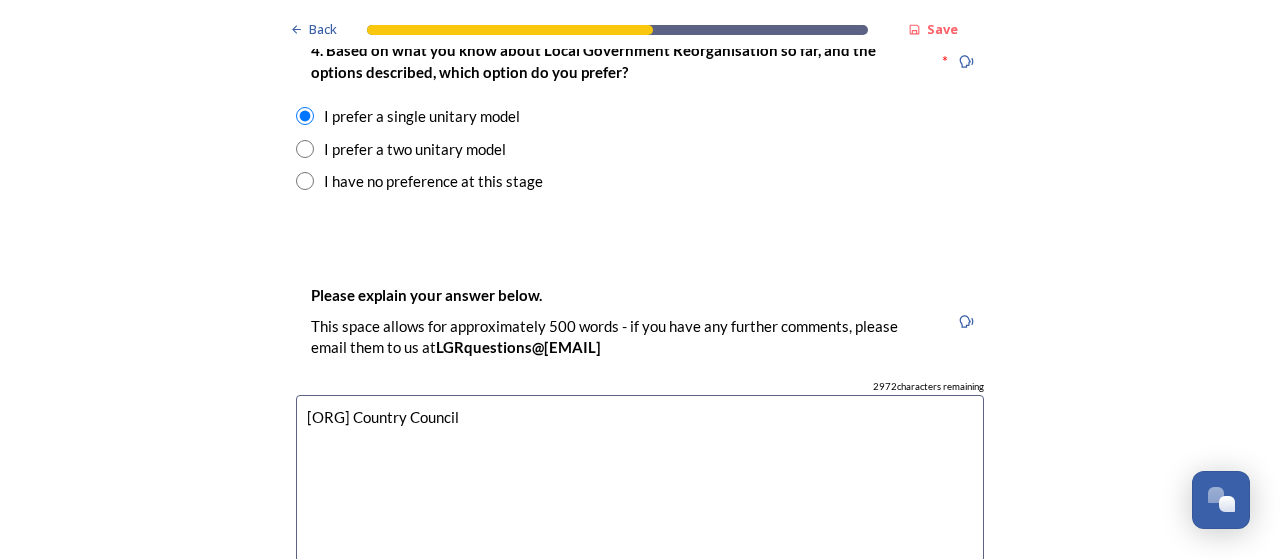 click on "[ORG] Country Council" at bounding box center (640, 507) 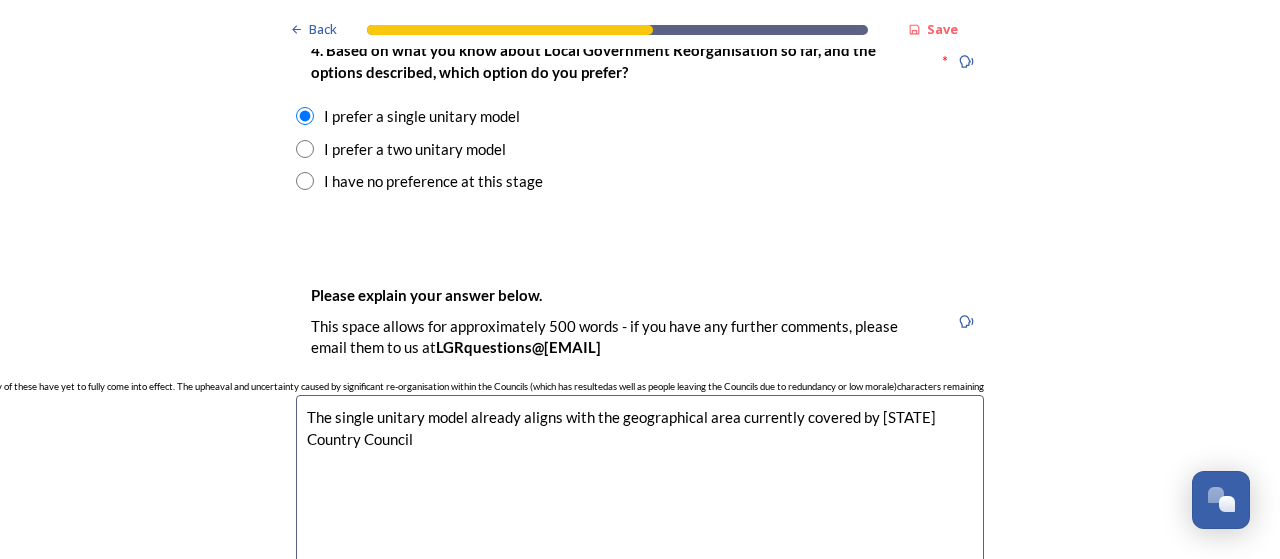 scroll, scrollTop: 2800, scrollLeft: 0, axis: vertical 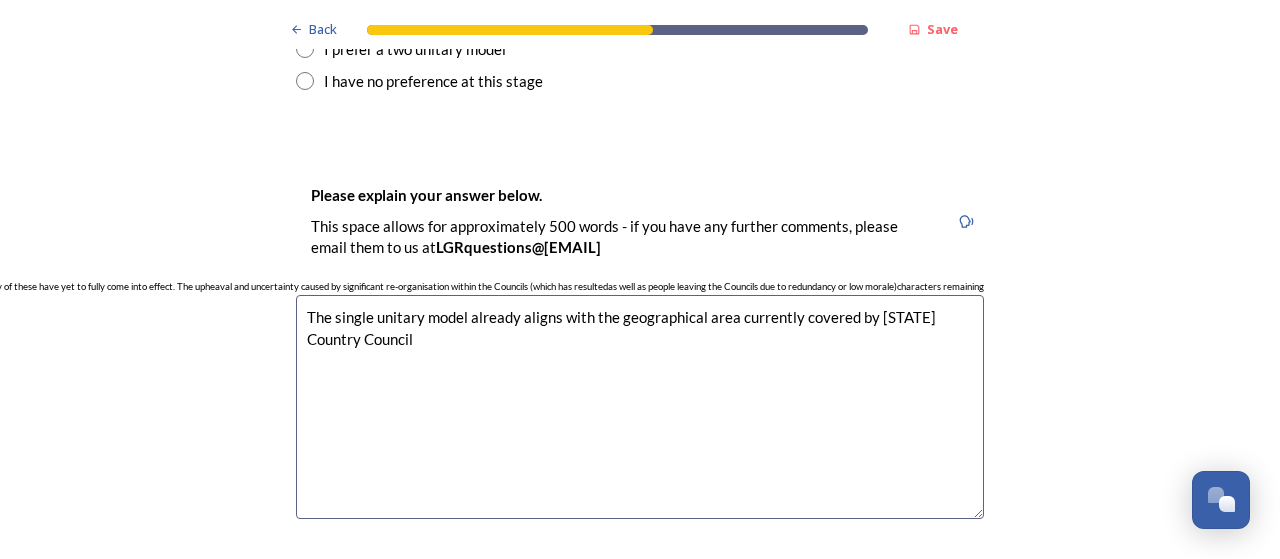 click on "The single unitary model already aligns with the geographical area currently covered by [STATE] Country Council" at bounding box center (640, 407) 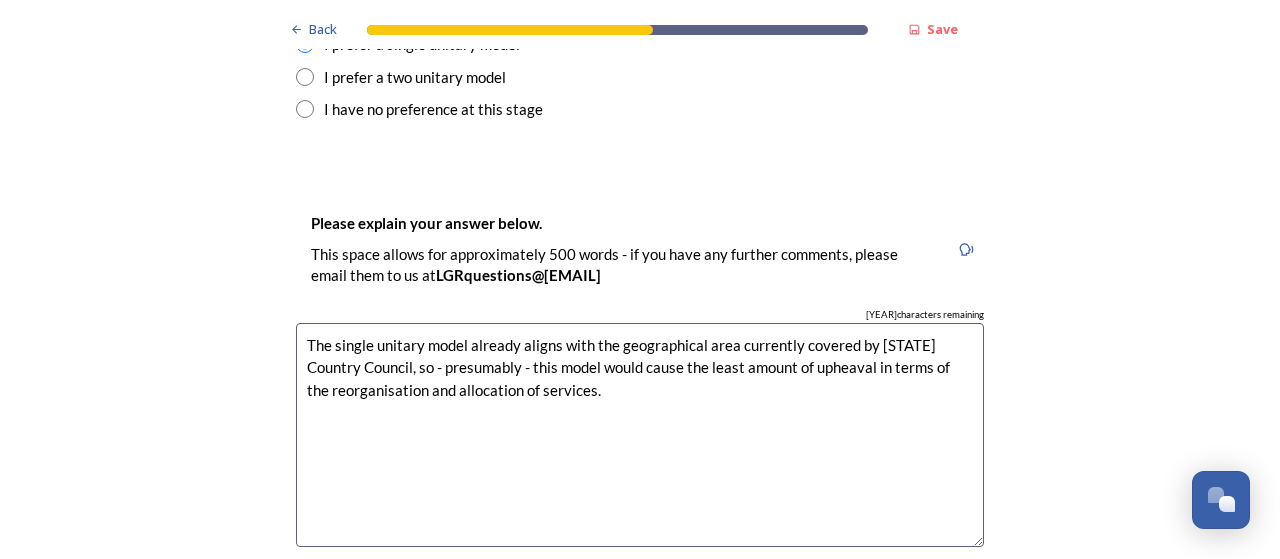 scroll, scrollTop: 2800, scrollLeft: 0, axis: vertical 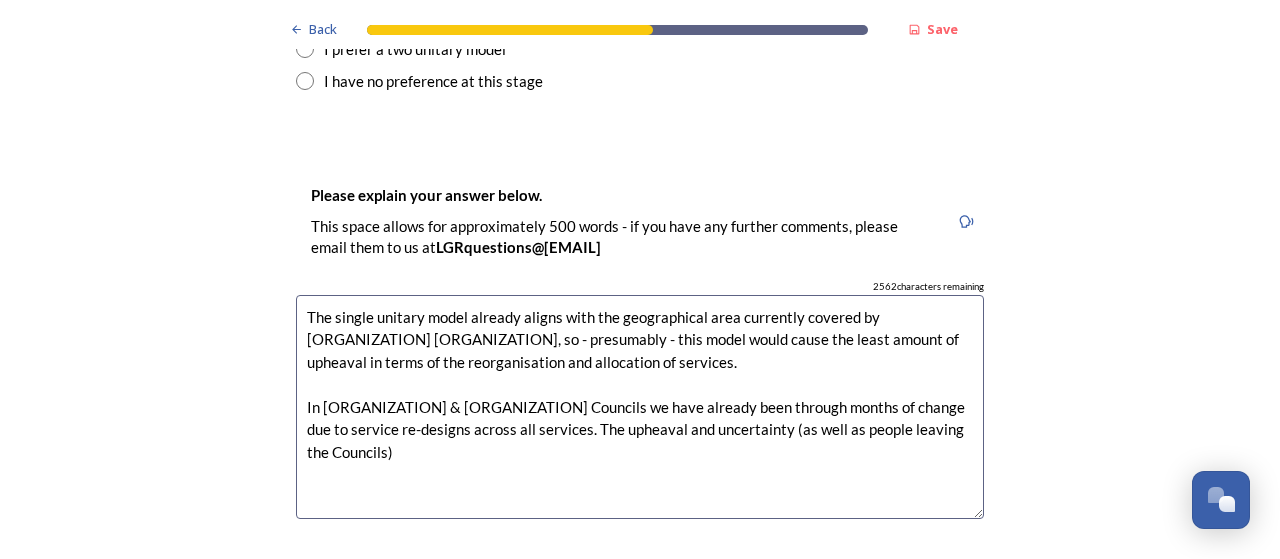 click on "The single unitary model already aligns with the geographical area currently covered by [ORGANIZATION] [ORGANIZATION], so - presumably - this model would cause the least amount of upheaval in terms of the reorganisation and allocation of services.
In [ORGANIZATION] & [ORGANIZATION] Councils we have already been through months of change due to service re-designs across all services. The upheaval and uncertainty (as well as people leaving the Councils)" at bounding box center (640, 407) 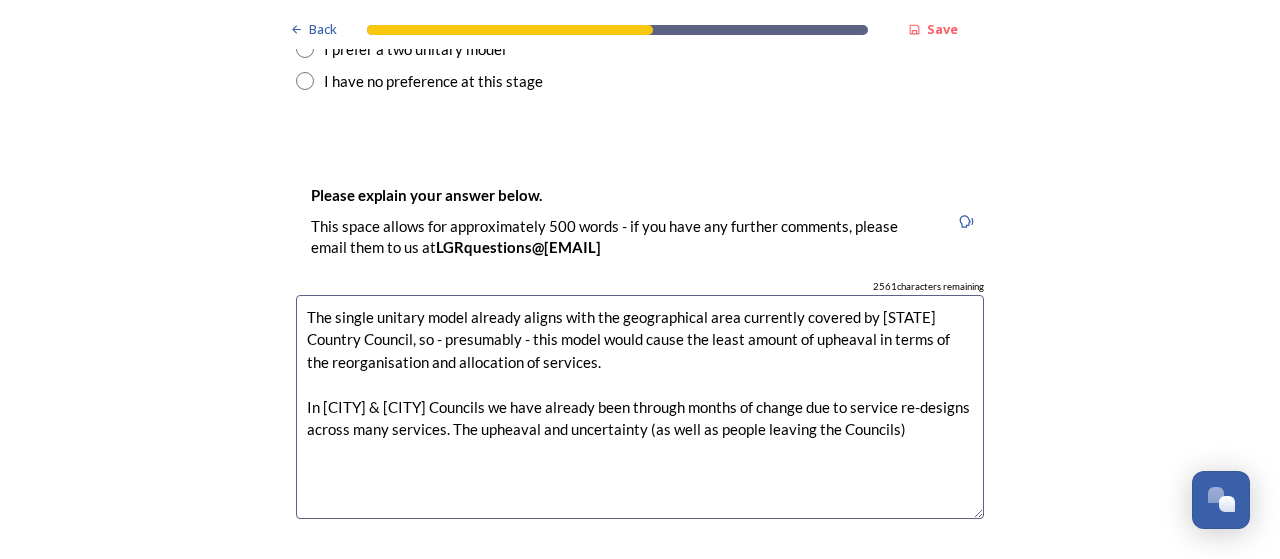 click on "The single unitary model already aligns with the geographical area currently covered by [STATE] Country Council, so - presumably - this model would cause the least amount of upheaval in terms of the reorganisation and allocation of services.
In [CITY] & [CITY] Councils we have already been through months of change due to service re-designs across many services. The upheaval and uncertainty (as well as people leaving the Councils)" at bounding box center [640, 407] 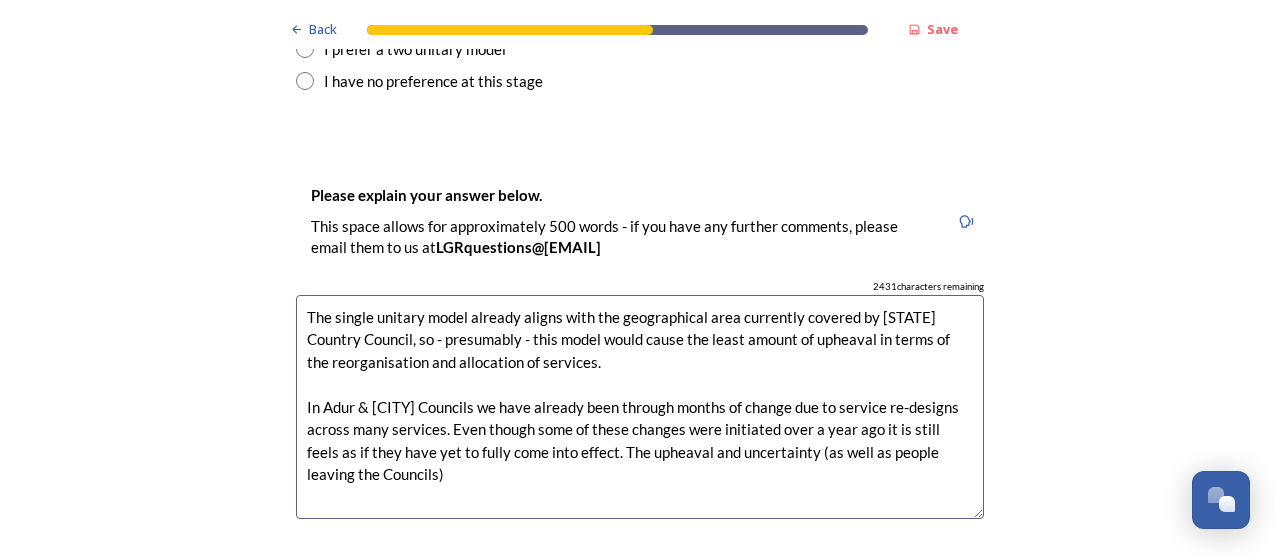 click on "The single unitary model already aligns with the geographical area currently covered by [STATE] Country Council, so - presumably - this model would cause the least amount of upheaval in terms of the reorganisation and allocation of services.
In Adur & [CITY] Councils we have already been through months of change due to service re-designs across many services. Even though some of these changes were initiated over a year ago it is still feels as if they have yet to fully come into effect. The upheaval and uncertainty (as well as people leaving the Councils)" at bounding box center (640, 407) 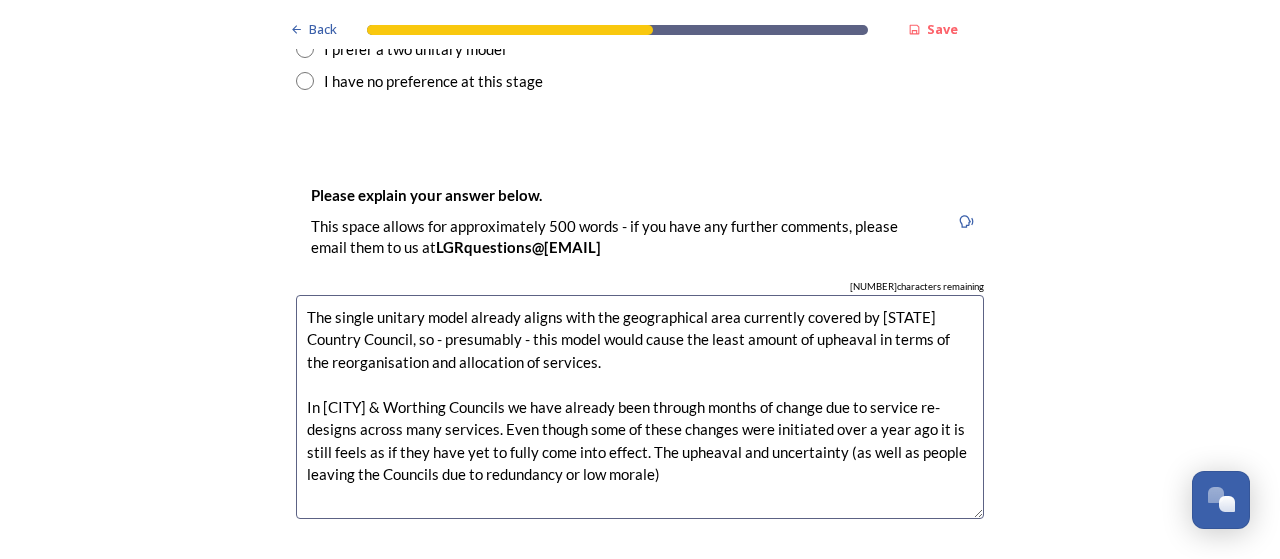 drag, startPoint x: 420, startPoint y: 448, endPoint x: 387, endPoint y: 447, distance: 33.01515 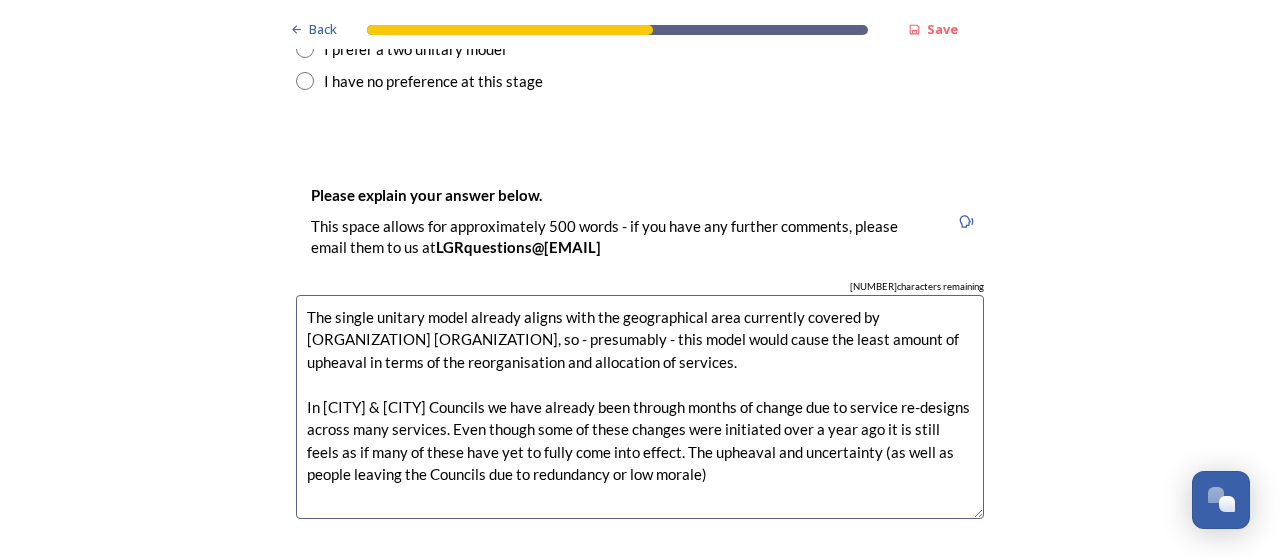 click on "The single unitary model already aligns with the geographical area currently covered by [ORGANIZATION] [ORGANIZATION], so - presumably - this model would cause the least amount of upheaval in terms of the reorganisation and allocation of services.
In [CITY] & [CITY] Councils we have already been through months of change due to service re-designs across many services. Even though some of these changes were initiated over a year ago it is still feels as if many of these have yet to fully come into effect. The upheaval and uncertainty (as well as people leaving the Councils due to redundancy or low morale)" at bounding box center (640, 407) 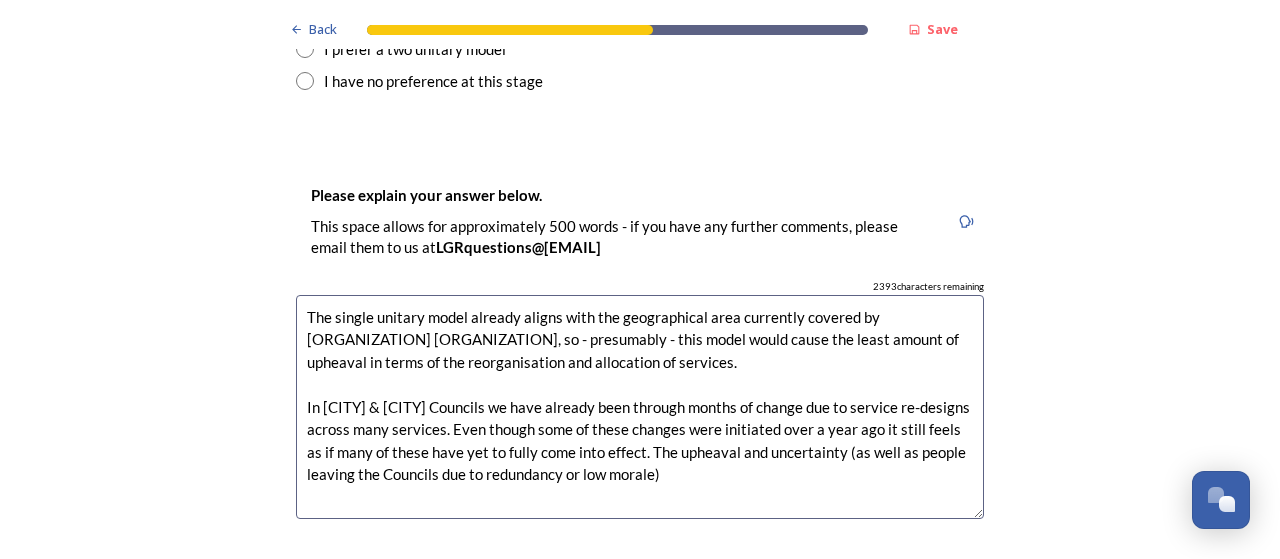 click on "The single unitary model already aligns with the geographical area currently covered by [ORGANIZATION] [ORGANIZATION], so - presumably - this model would cause the least amount of upheaval in terms of the reorganisation and allocation of services.
In [CITY] & [CITY] Councils we have already been through months of change due to service re-designs across many services. Even though some of these changes were initiated over a year ago it still feels as if many of these have yet to fully come into effect. The upheaval and uncertainty (as well as people leaving the Councils due to redundancy or low morale)" at bounding box center [640, 407] 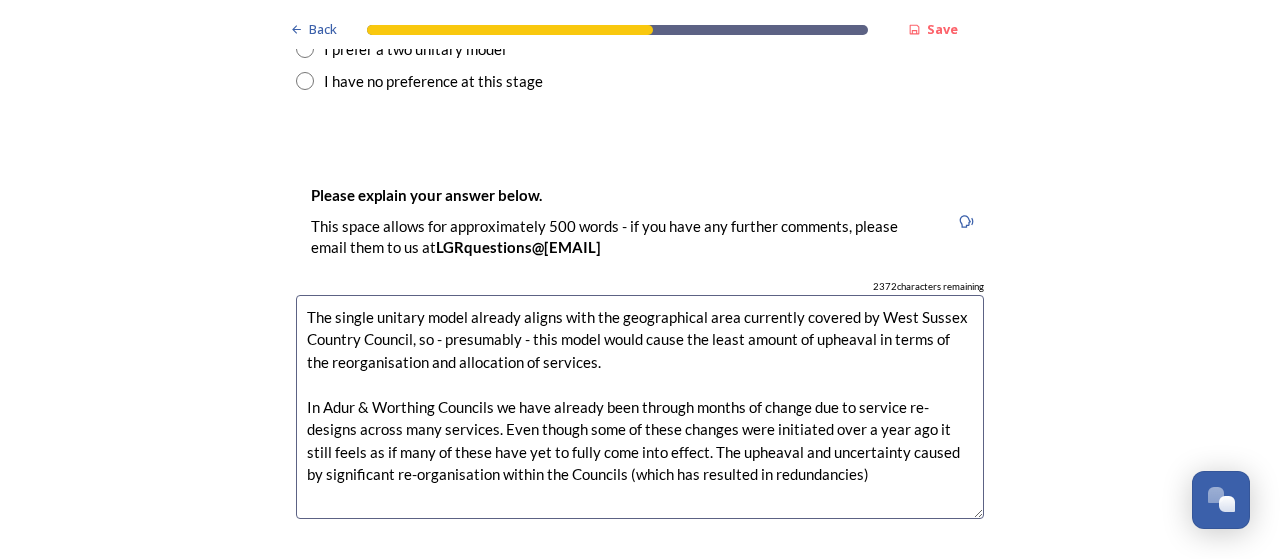 click on "The single unitary model already aligns with the geographical area currently covered by West Sussex Country Council, so - presumably - this model would cause the least amount of upheaval in terms of the reorganisation and allocation of services.
In Adur & Worthing Councils we have already been through months of change due to service re-designs across many services. Even though some of these changes were initiated over a year ago it still feels as if many of these have yet to fully come into effect. The upheaval and uncertainty caused by significant re-organisation within the Councils (which has resulted in redundancies)" at bounding box center (640, 407) 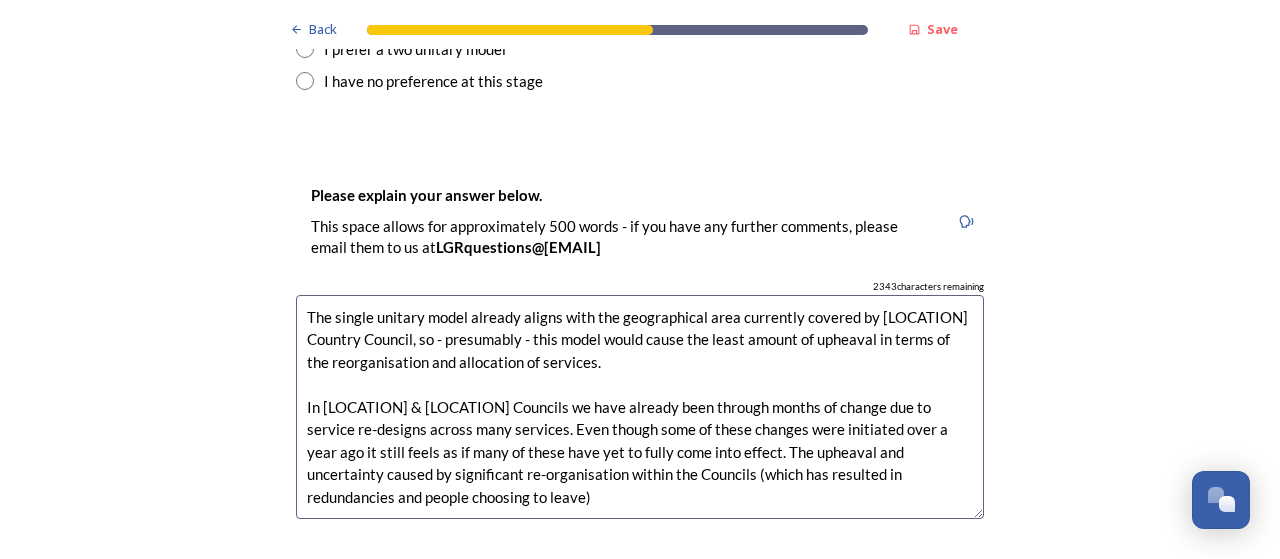 click on "The single unitary model already aligns with the geographical area currently covered by [LOCATION] Country Council, so - presumably - this model would cause the least amount of upheaval in terms of the reorganisation and allocation of services.
In [LOCATION] & [LOCATION] Councils we have already been through months of change due to service re-designs across many services. Even though some of these changes were initiated over a year ago it still feels as if many of these have yet to fully come into effect. The upheaval and uncertainty caused by significant re-organisation within the Councils (which has resulted in redundancies and people choosing to leave)" at bounding box center (640, 407) 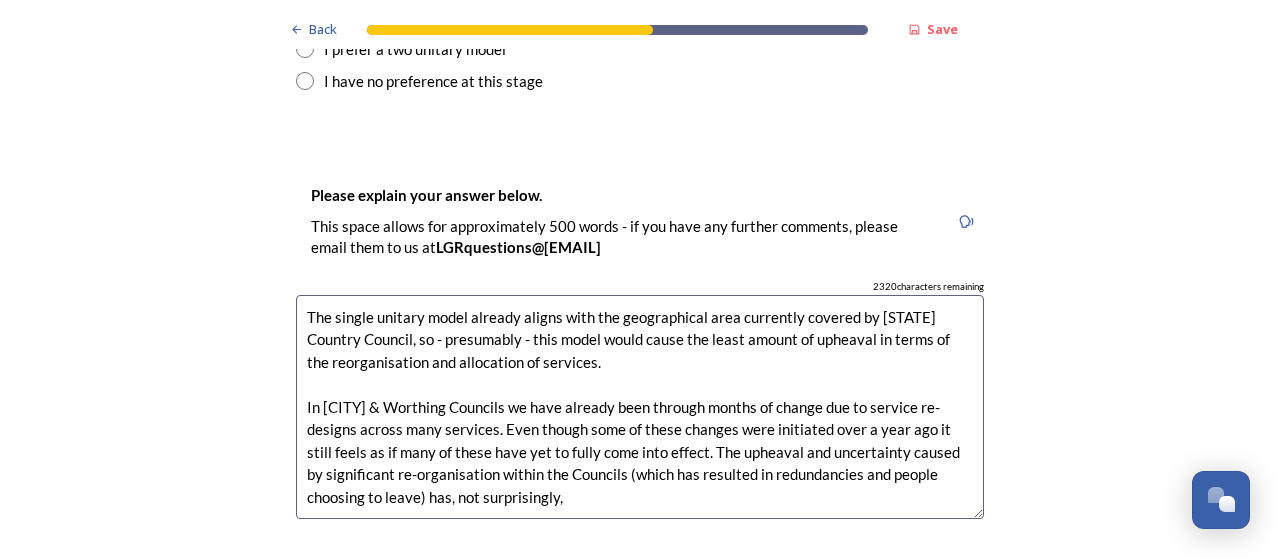 click on "The single unitary model already aligns with the geographical area currently covered by [STATE] Country Council, so - presumably - this model would cause the least amount of upheaval in terms of the reorganisation and allocation of services.
In [CITY] & Worthing Councils we have already been through months of change due to service re-designs across many services. Even though some of these changes were initiated over a year ago it still feels as if many of these have yet to fully come into effect. The upheaval and uncertainty caused by significant re-organisation within the Councils (which has resulted in redundancies and people choosing to leave) has, not surprisingly," at bounding box center (640, 407) 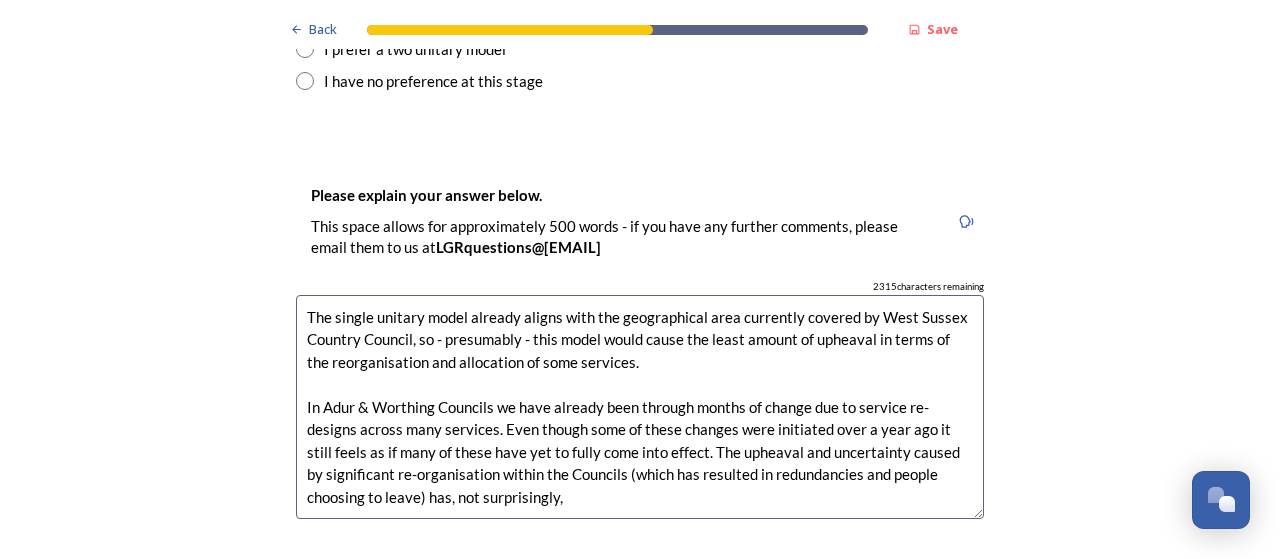 drag, startPoint x: 738, startPoint y: 405, endPoint x: 689, endPoint y: 403, distance: 49.0408 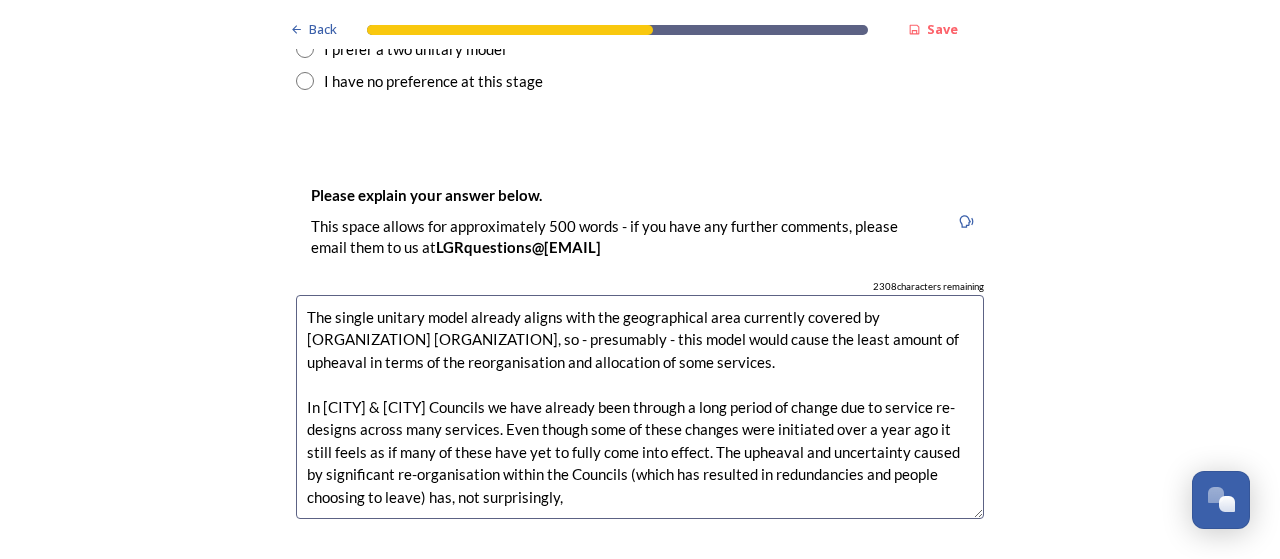 click on "The single unitary model already aligns with the geographical area currently covered by [ORGANIZATION] [ORGANIZATION], so - presumably - this model would cause the least amount of upheaval in terms of the reorganisation and allocation of some services.
In [CITY] & [CITY] Councils we have already been through a long period of change due to service re-designs across many services. Even though some of these changes were initiated over a year ago it still feels as if many of these have yet to fully come into effect. The upheaval and uncertainty caused by significant re-organisation within the Councils (which has resulted in redundancies and people choosing to leave) has, not surprisingly," at bounding box center (640, 407) 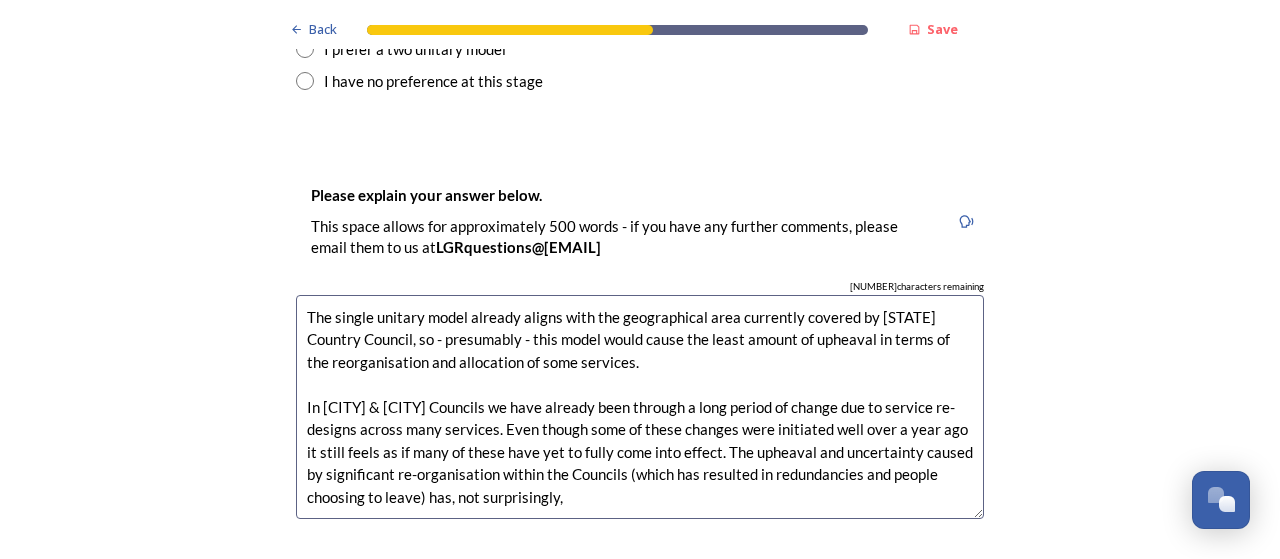 click on "The single unitary model already aligns with the geographical area currently covered by [STATE] Country Council, so - presumably - this model would cause the least amount of upheaval in terms of the reorganisation and allocation of some services.
In [CITY] & [CITY] Councils we have already been through a long period of change due to service re-designs across many services. Even though some of these changes were initiated well over a year ago it still feels as if many of these have yet to fully come into effect. The upheaval and uncertainty caused by significant re-organisation within the Councils (which has resulted in redundancies and people choosing to leave) has, not surprisingly," at bounding box center [640, 407] 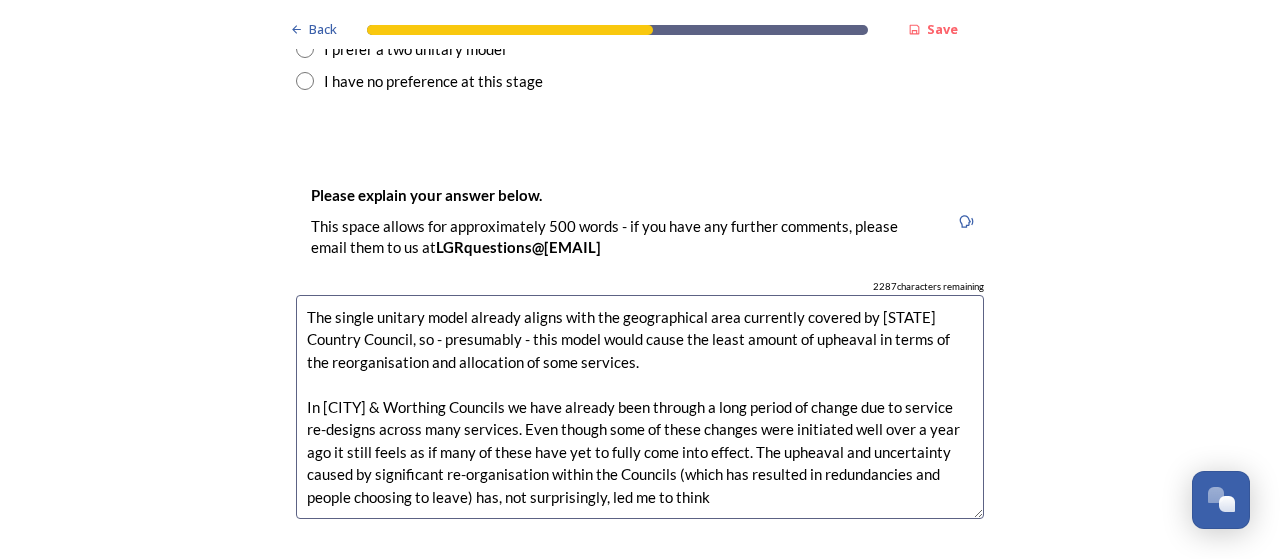 click on "The single unitary model already aligns with the geographical area currently covered by [STATE] Country Council, so - presumably - this model would cause the least amount of upheaval in terms of the reorganisation and allocation of some services.
In [CITY] & Worthing Councils we have already been through a long period of change due to service re-designs across many services. Even though some of these changes were initiated well over a year ago it still feels as if many of these have yet to fully come into effect. The upheaval and uncertainty caused by significant re-organisation within the Councils (which has resulted in redundancies and people choosing to leave) has, not surprisingly, led me to think" at bounding box center (640, 407) 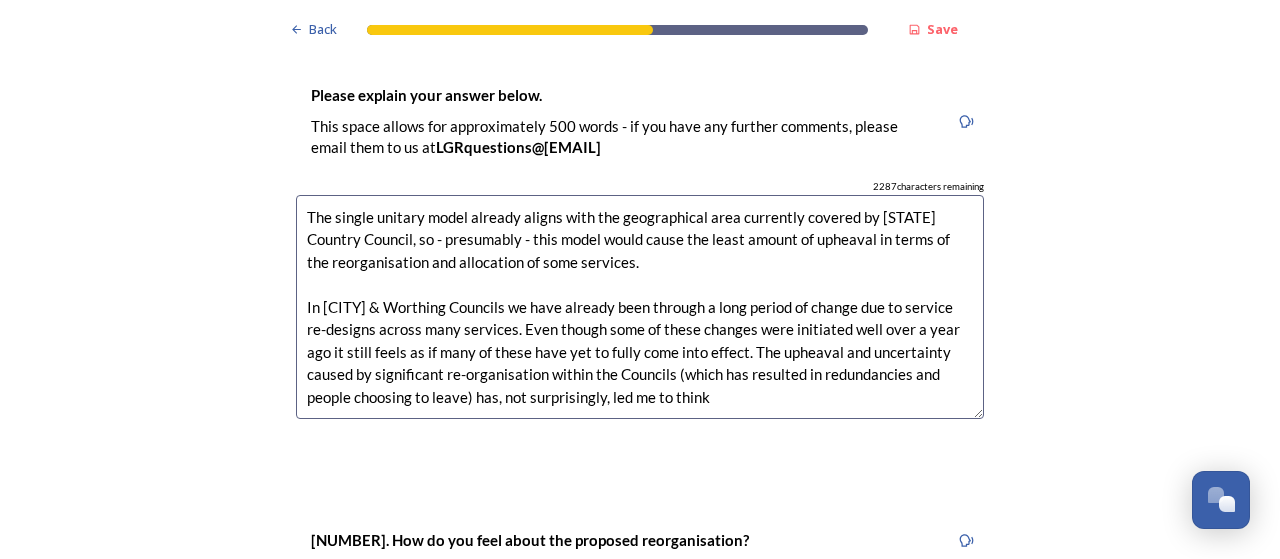 scroll, scrollTop: 2800, scrollLeft: 0, axis: vertical 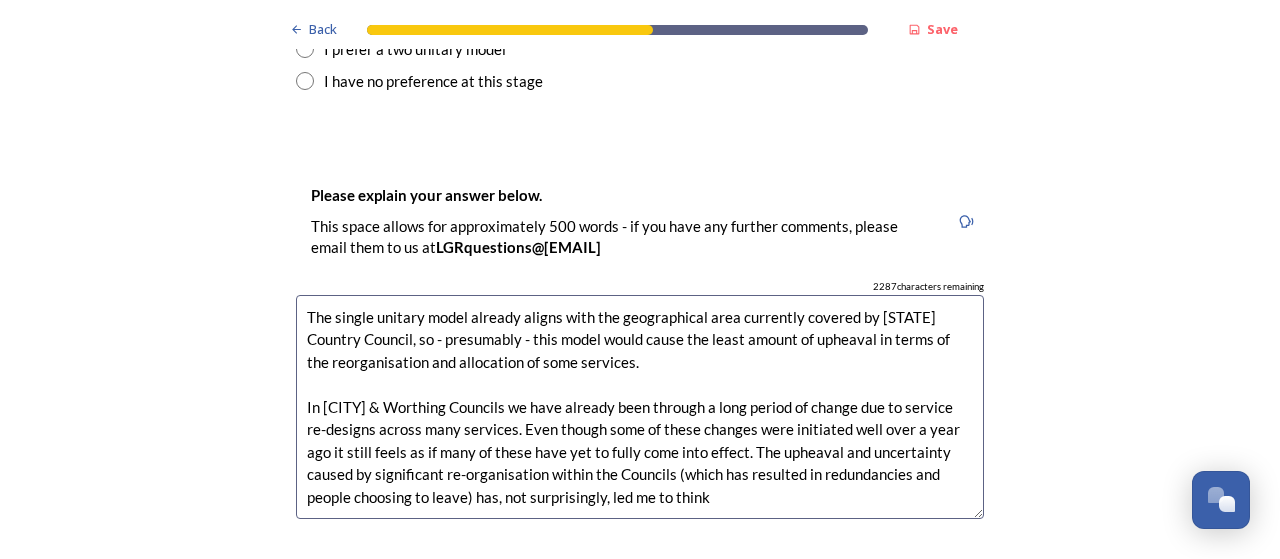 drag, startPoint x: 672, startPoint y: 493, endPoint x: 653, endPoint y: 493, distance: 19 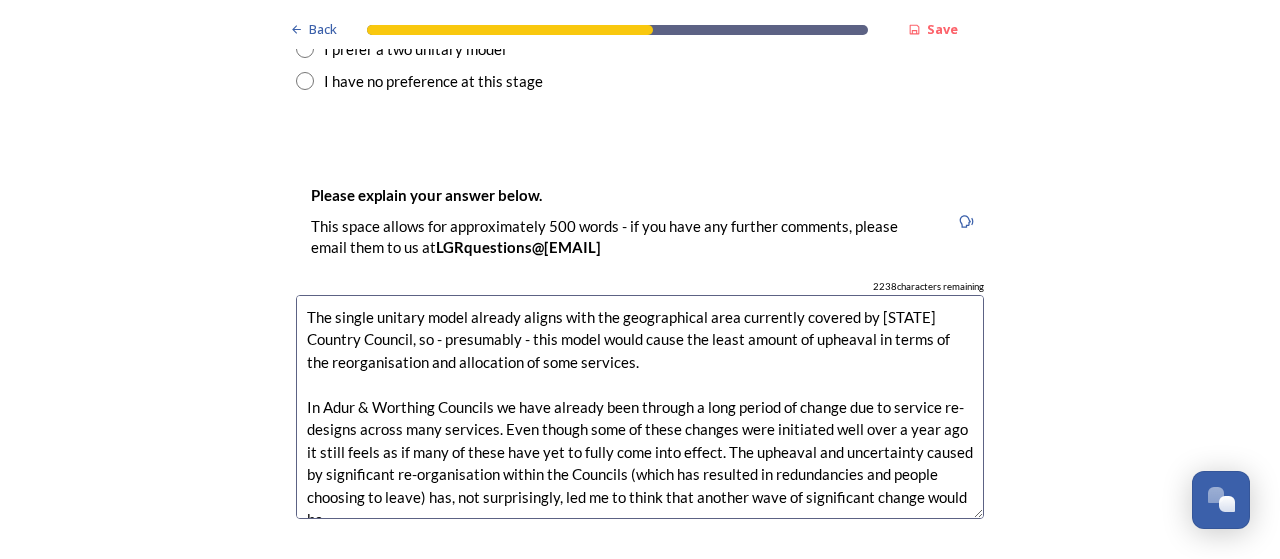 scroll, scrollTop: 10, scrollLeft: 0, axis: vertical 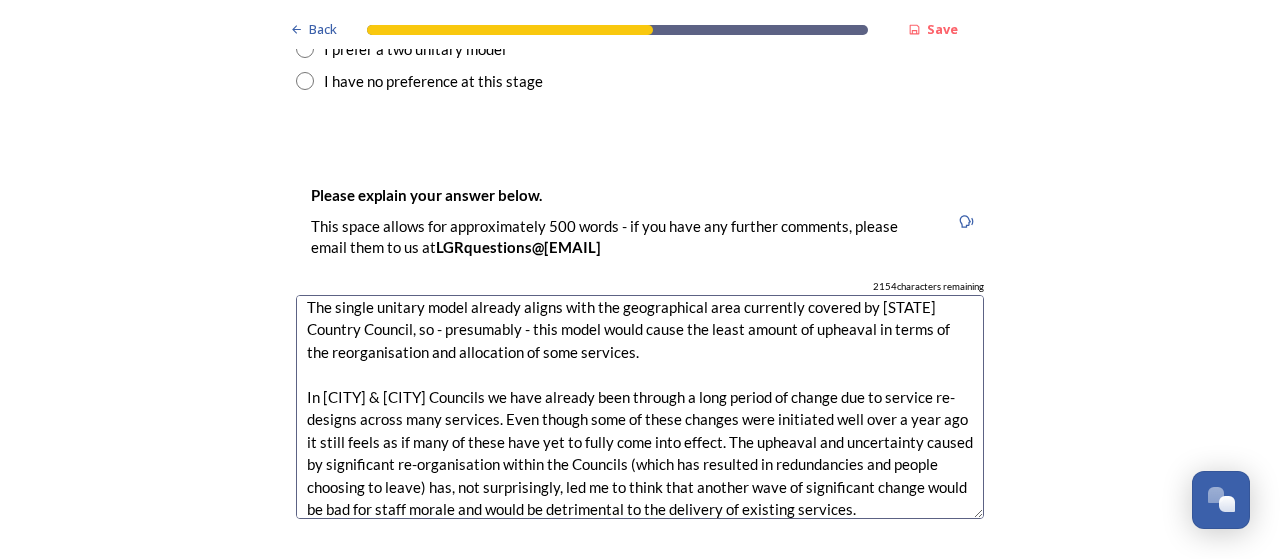 click on "The single unitary model already aligns with the geographical area currently covered by [STATE] Country Council, so - presumably - this model would cause the least amount of upheaval in terms of the reorganisation and allocation of some services.
In [CITY] & [CITY] Councils we have already been through a long period of change due to service re-designs across many services. Even though some of these changes were initiated well over a year ago it still feels as if many of these have yet to fully come into effect. The upheaval and uncertainty caused by significant re-organisation within the Councils (which has resulted in redundancies and people choosing to leave) has, not surprisingly, led me to think that another wave of significant change would be bad for staff morale and would be detrimental to the delivery of existing services." at bounding box center [640, 407] 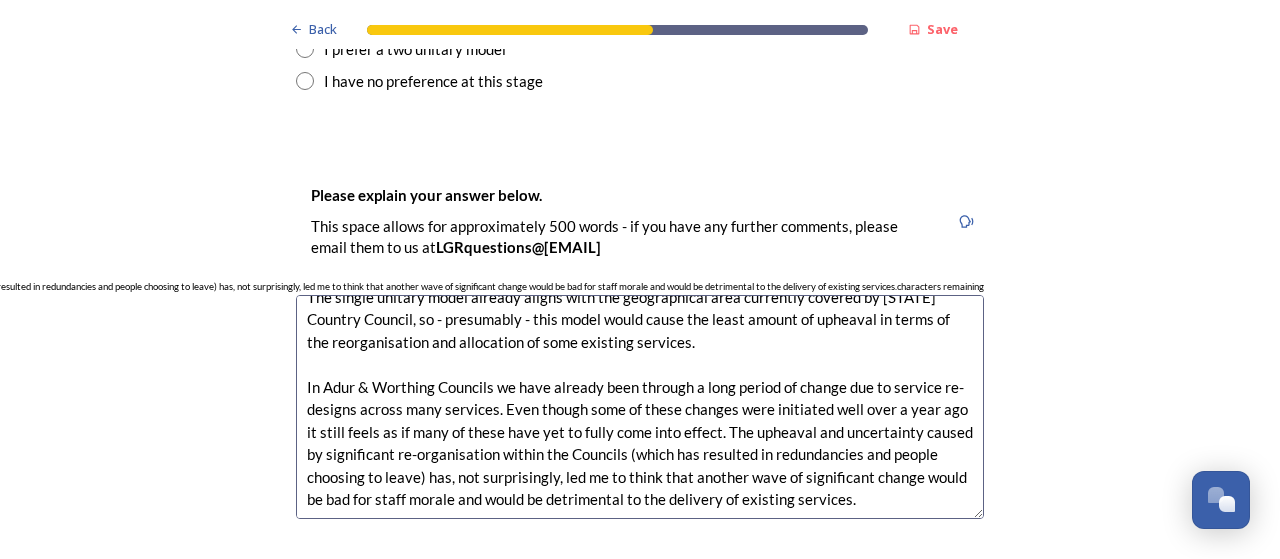 scroll, scrollTop: 22, scrollLeft: 0, axis: vertical 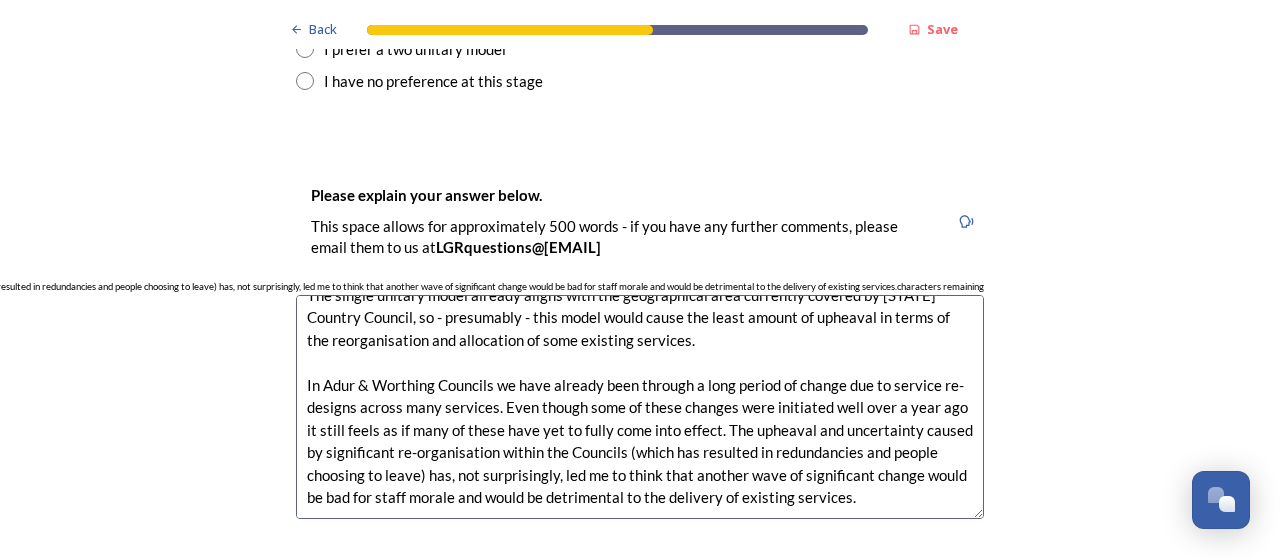 click on "The single unitary model already aligns with the geographical area currently covered by [STATE] Country Council, so - presumably - this model would cause the least amount of upheaval in terms of the reorganisation and allocation of some existing services.
In Adur & Worthing Councils we have already been through a long period of change due to service re-designs across many services. Even though some of these changes were initiated well over a year ago it still feels as if many of these have yet to fully come into effect. The upheaval and uncertainty caused by significant re-organisation within the Councils (which has resulted in redundancies and people choosing to leave) has, not surprisingly, led me to think that another wave of significant change would be bad for staff morale and would be detrimental to the delivery of existing services." at bounding box center [640, 407] 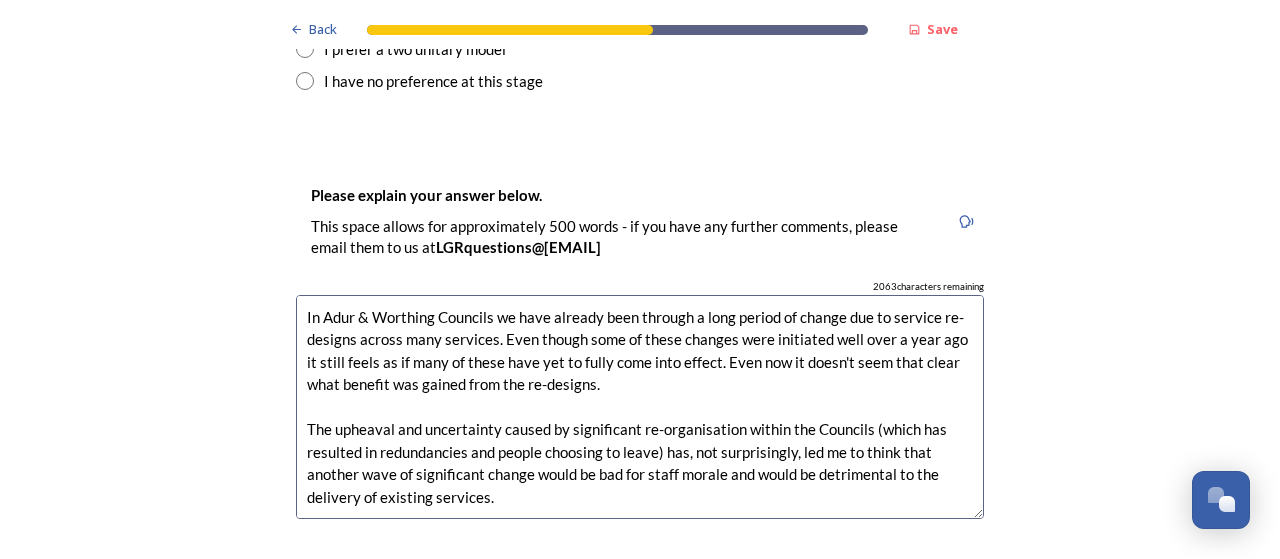 scroll, scrollTop: 66, scrollLeft: 0, axis: vertical 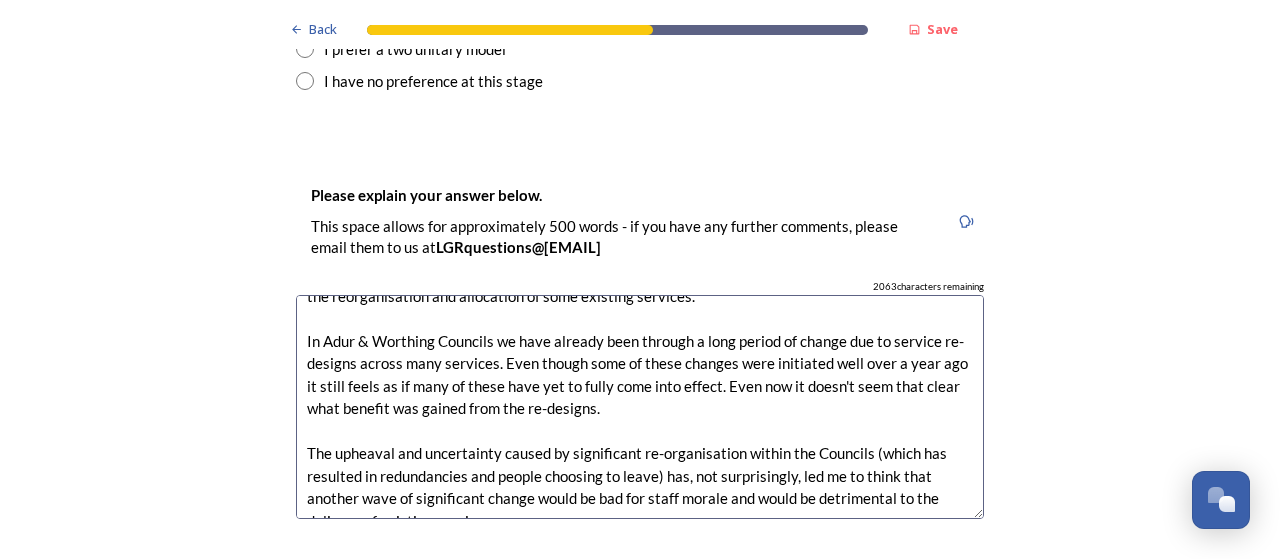 click on "The single unitary model already aligns with the geographical area currently covered by [ORG] Country Council, so - presumably - this model would cause the least amount of upheaval in terms of the reorganisation and allocation of some existing services.
In Adur & Worthing Councils we have already been through a long period of change due to service re-designs across many services. Even though some of these changes were initiated well over a year ago it still feels as if many of these have yet to fully come into effect. Even now it doesn't seem that clear what benefit was gained from the re-designs.
The upheaval and uncertainty caused by significant re-organisation within the Councils (which has resulted in redundancies and people choosing to leave) has, not surprisingly, led me to think that another wave of significant change would be bad for staff morale and would be detrimental to the delivery of existing services." at bounding box center [640, 407] 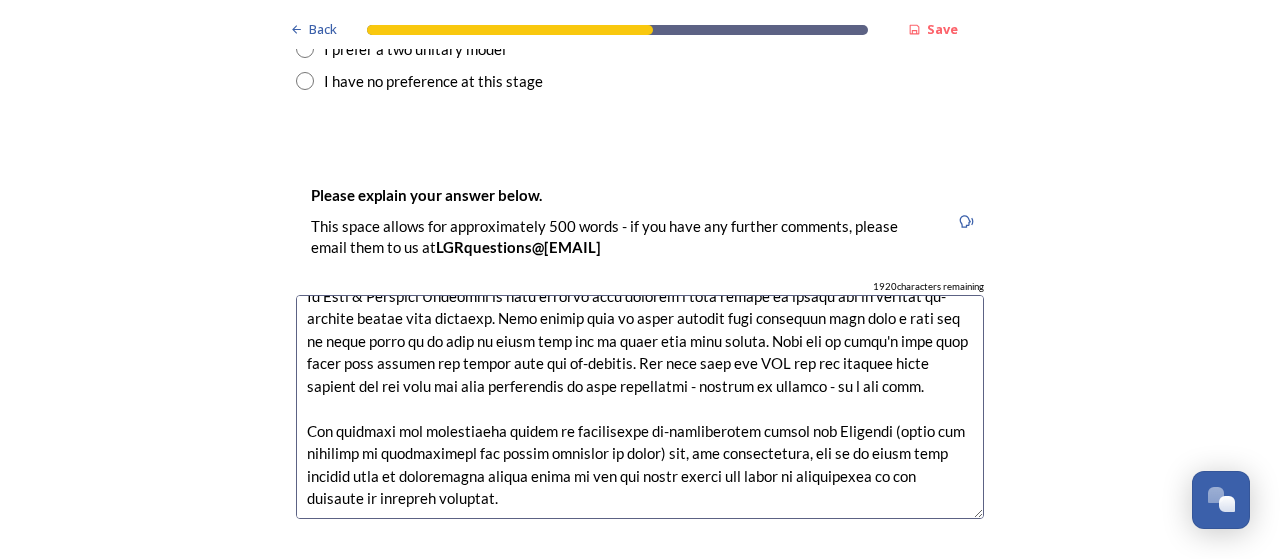 scroll, scrollTop: 112, scrollLeft: 0, axis: vertical 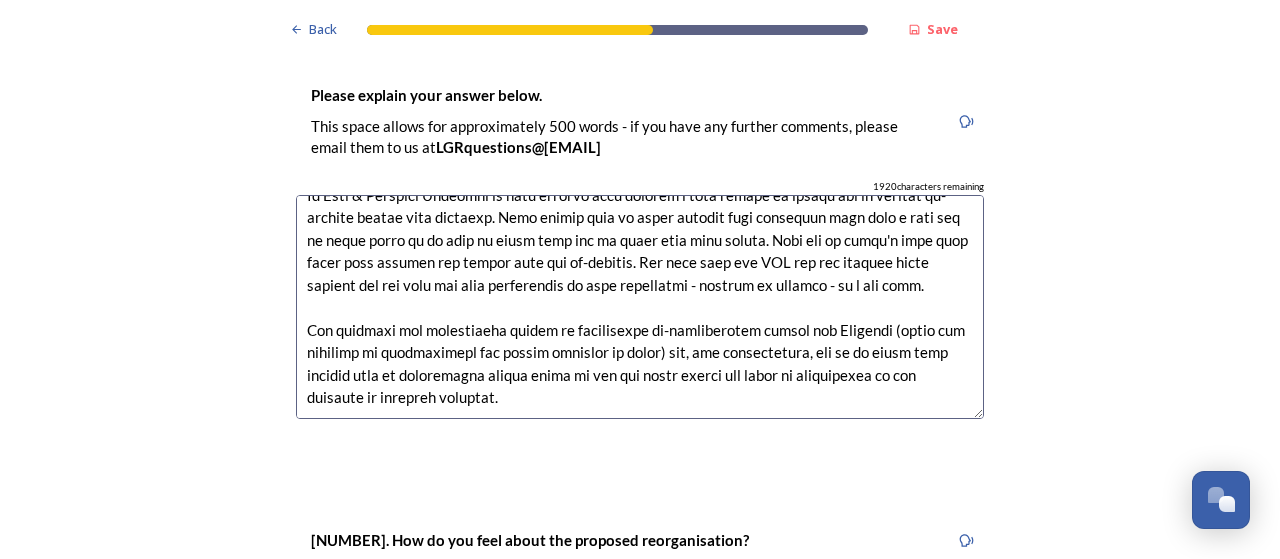 click at bounding box center [640, 307] 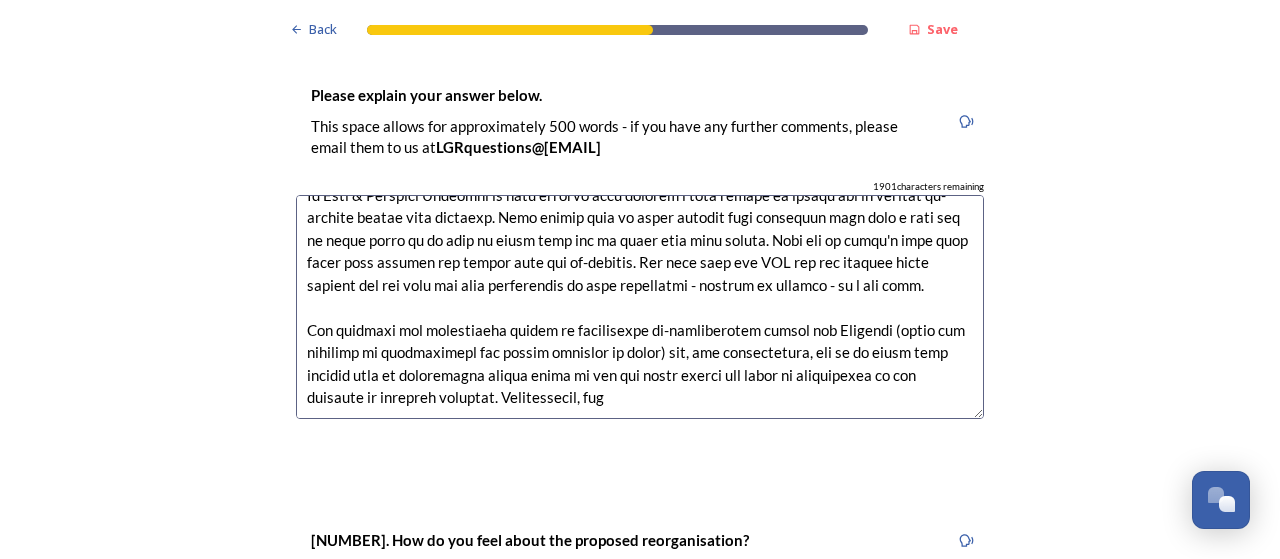 click at bounding box center (640, 307) 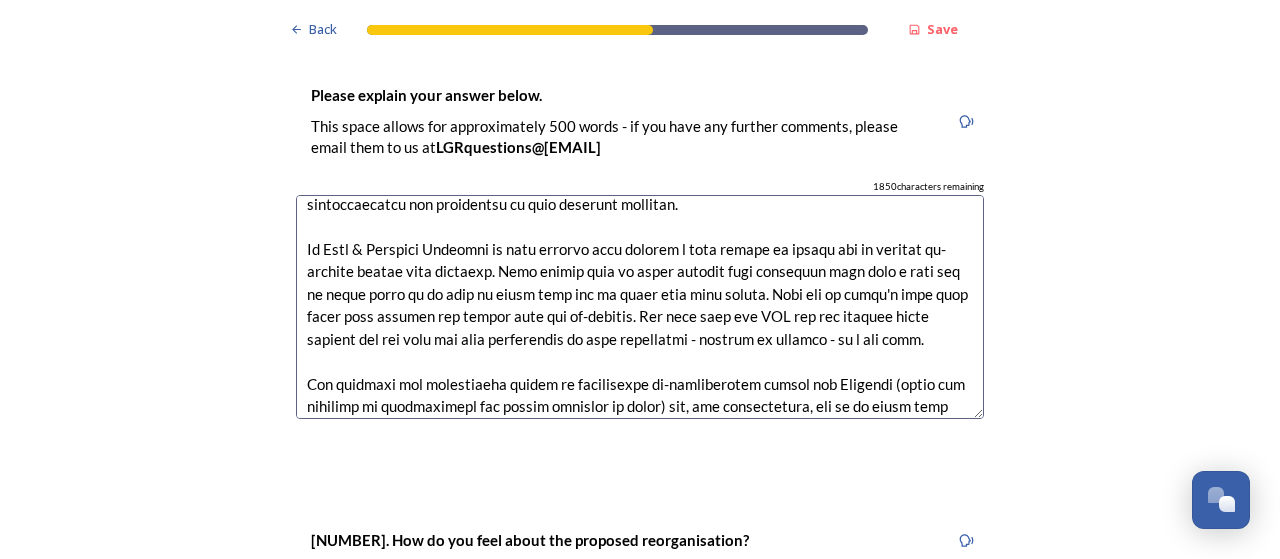 scroll, scrollTop: 0, scrollLeft: 0, axis: both 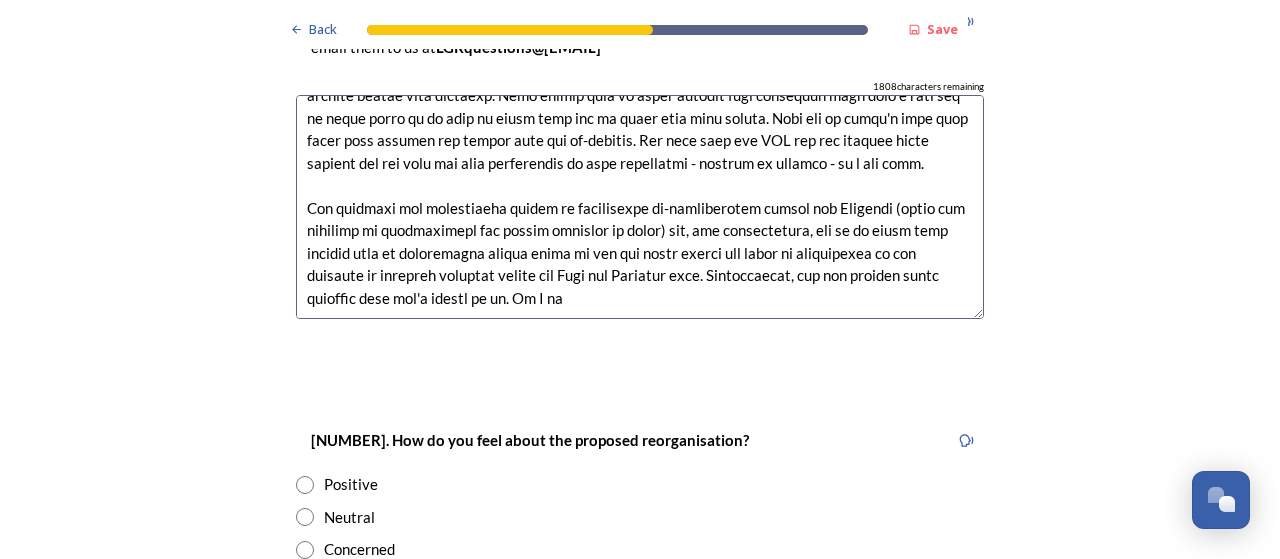 click at bounding box center [640, 207] 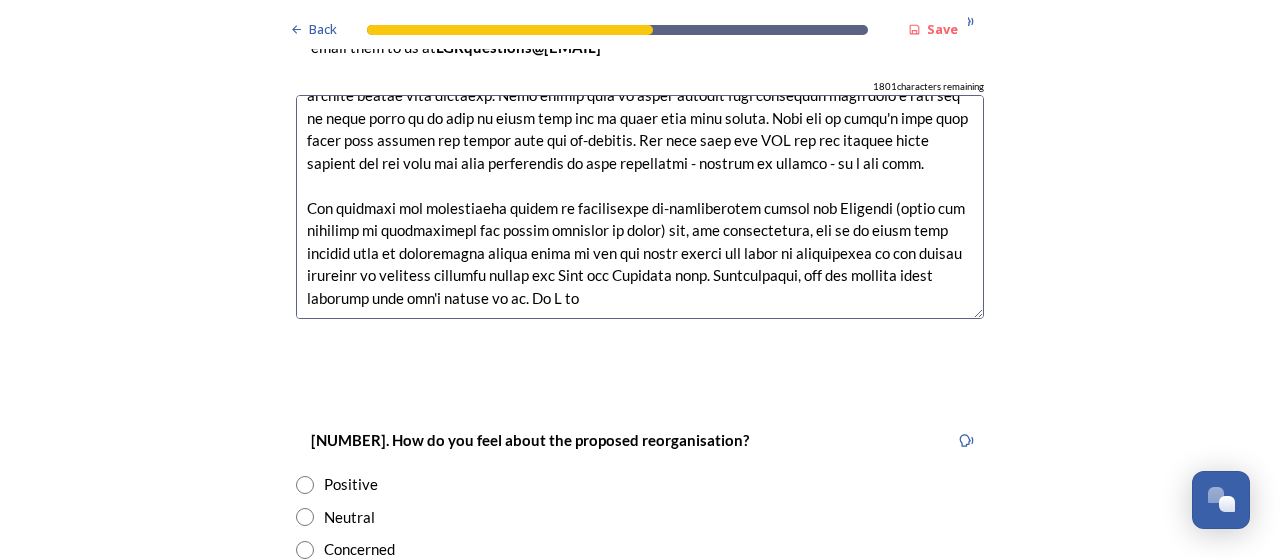 click at bounding box center (640, 207) 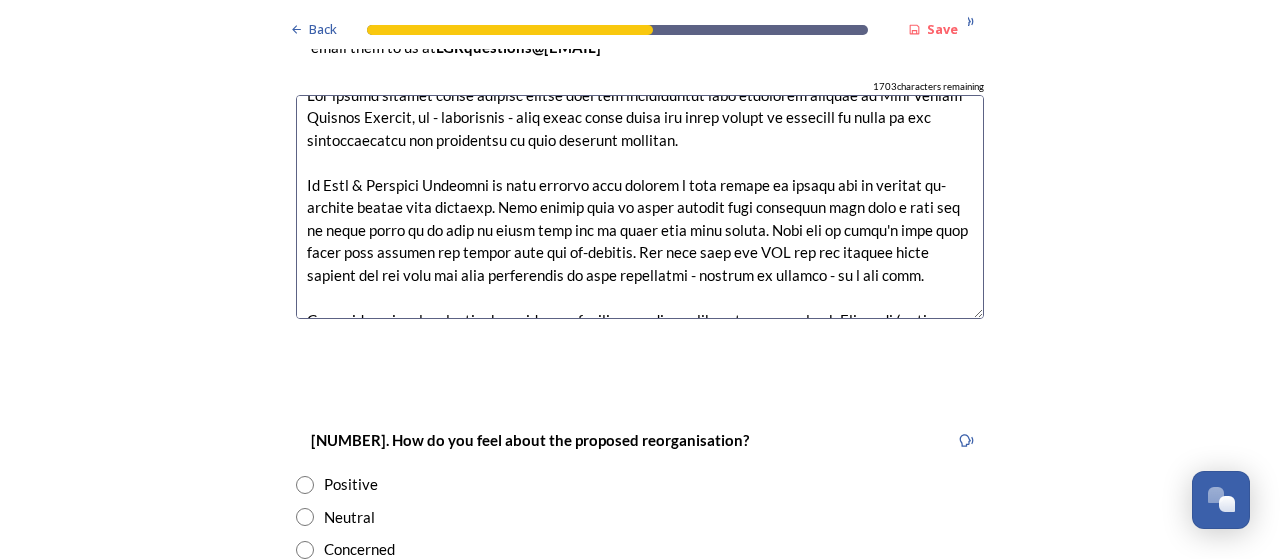 scroll, scrollTop: 0, scrollLeft: 0, axis: both 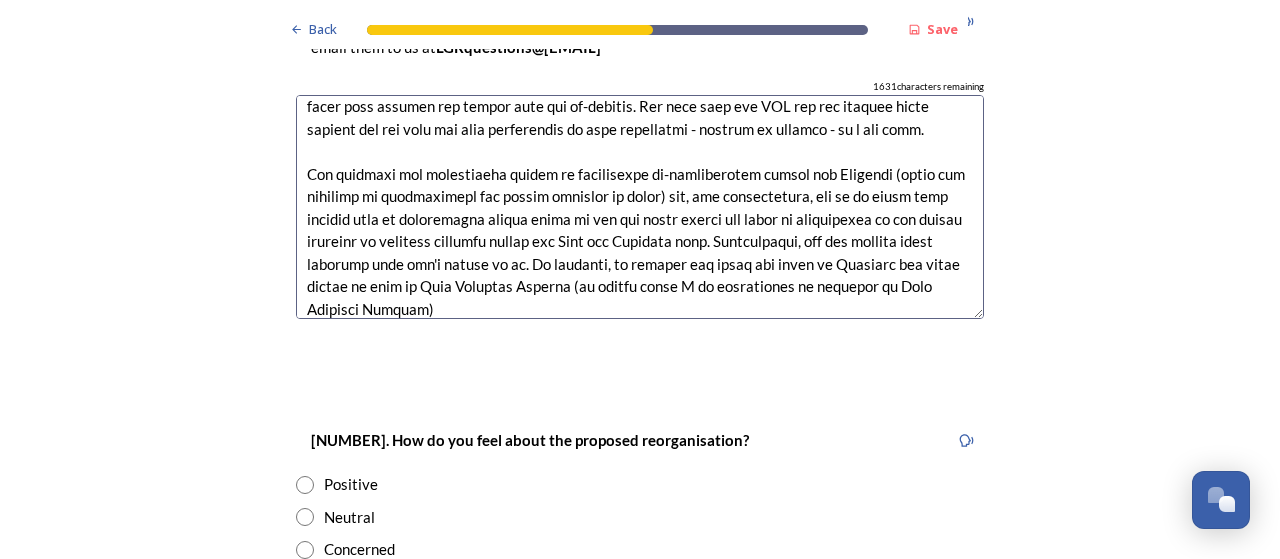 click at bounding box center (640, 207) 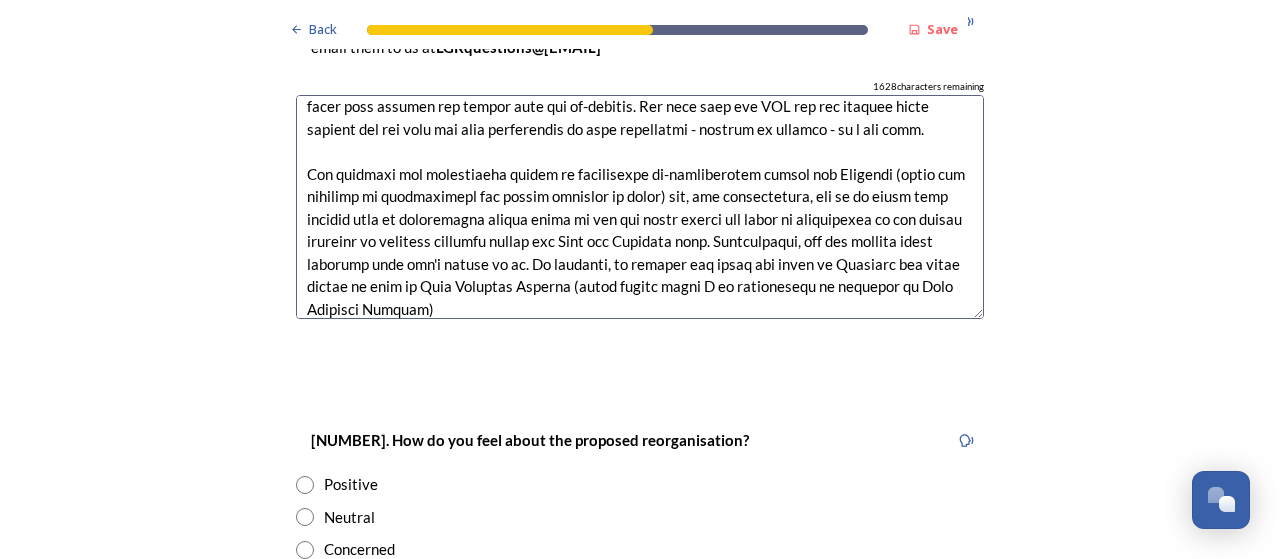 click at bounding box center (640, 207) 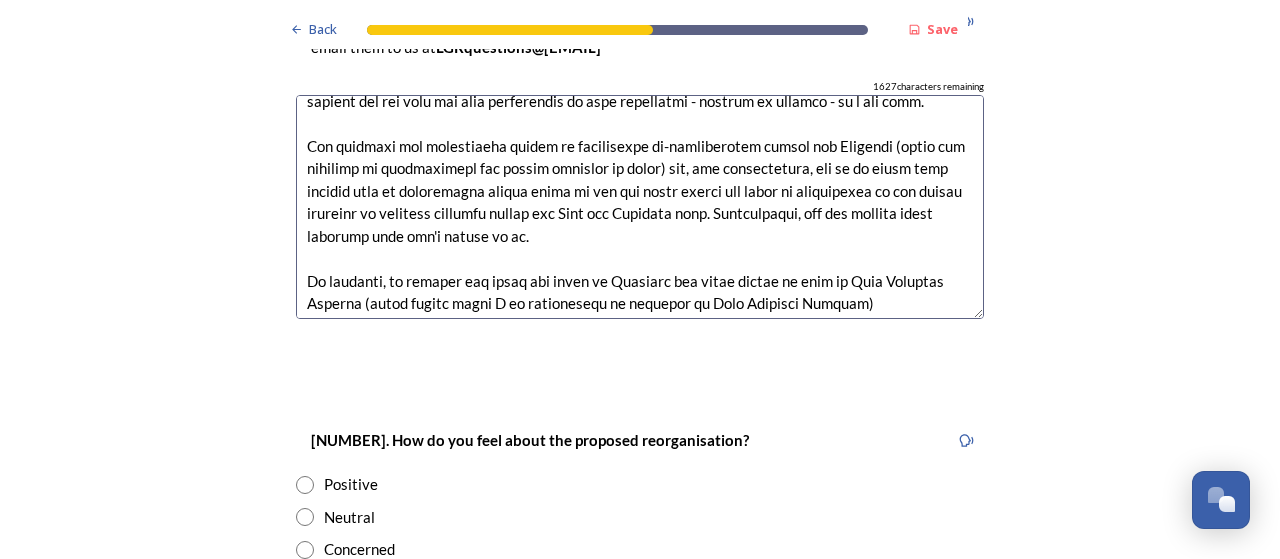 scroll, scrollTop: 202, scrollLeft: 0, axis: vertical 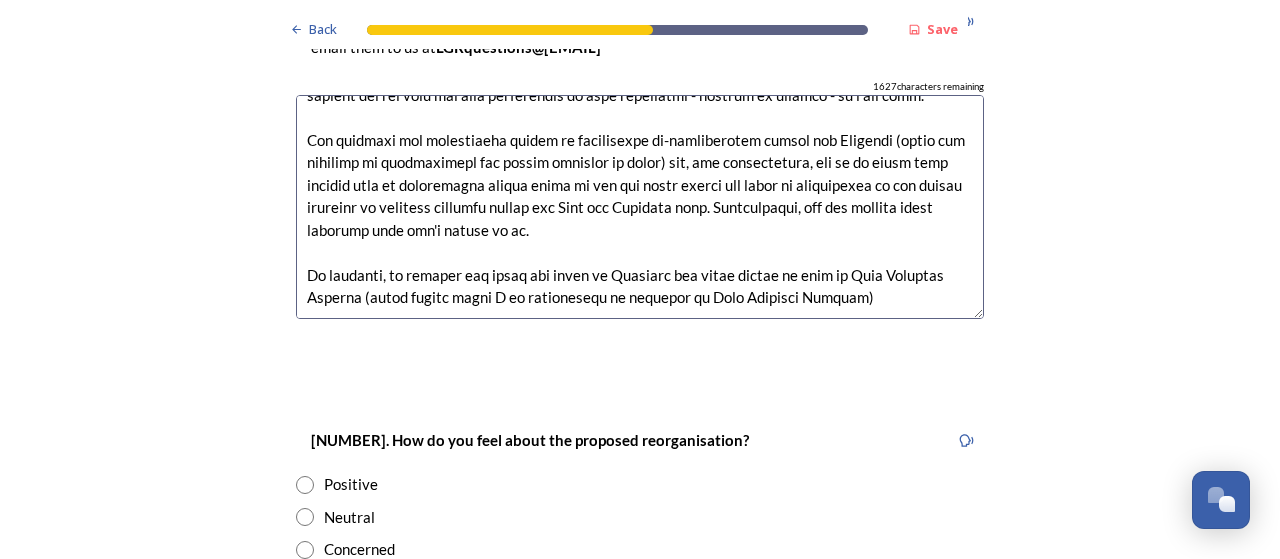 click at bounding box center [640, 207] 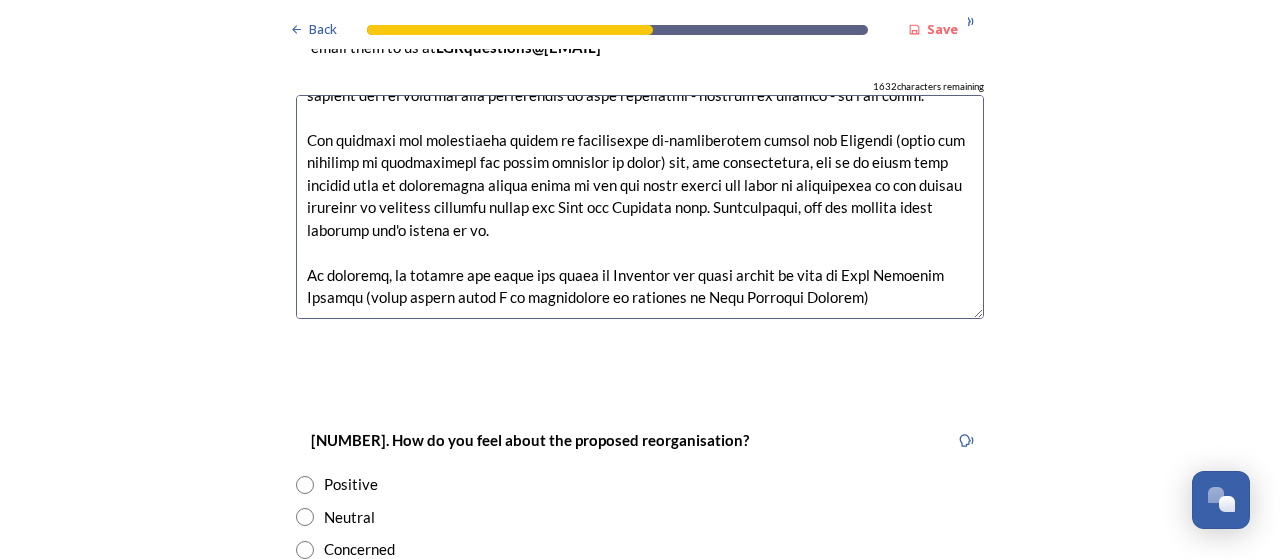 click at bounding box center (640, 207) 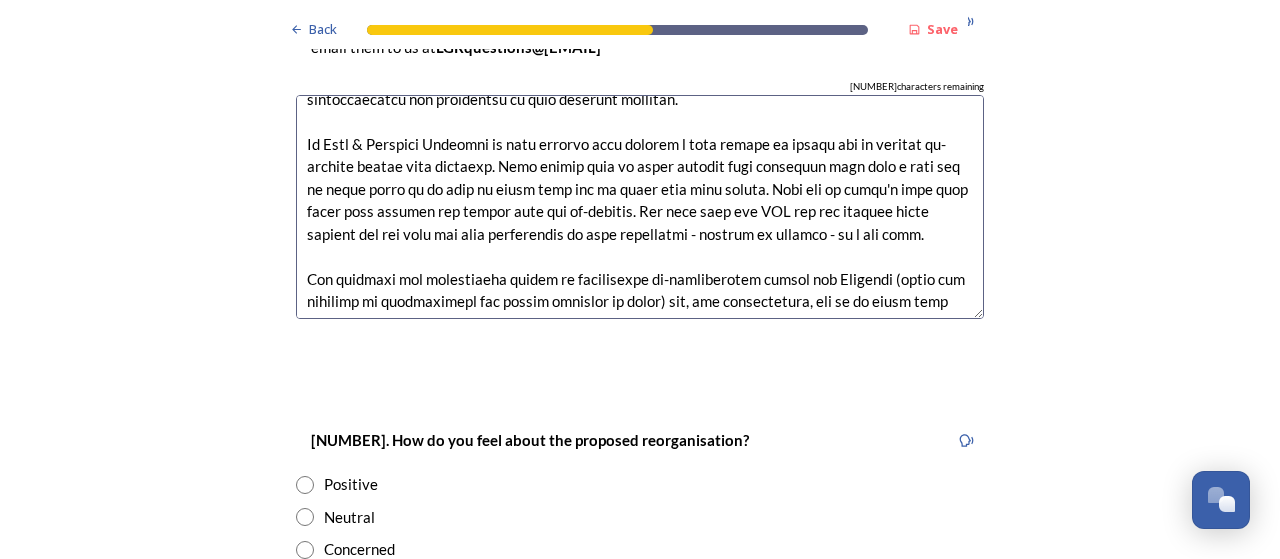 scroll, scrollTop: 0, scrollLeft: 0, axis: both 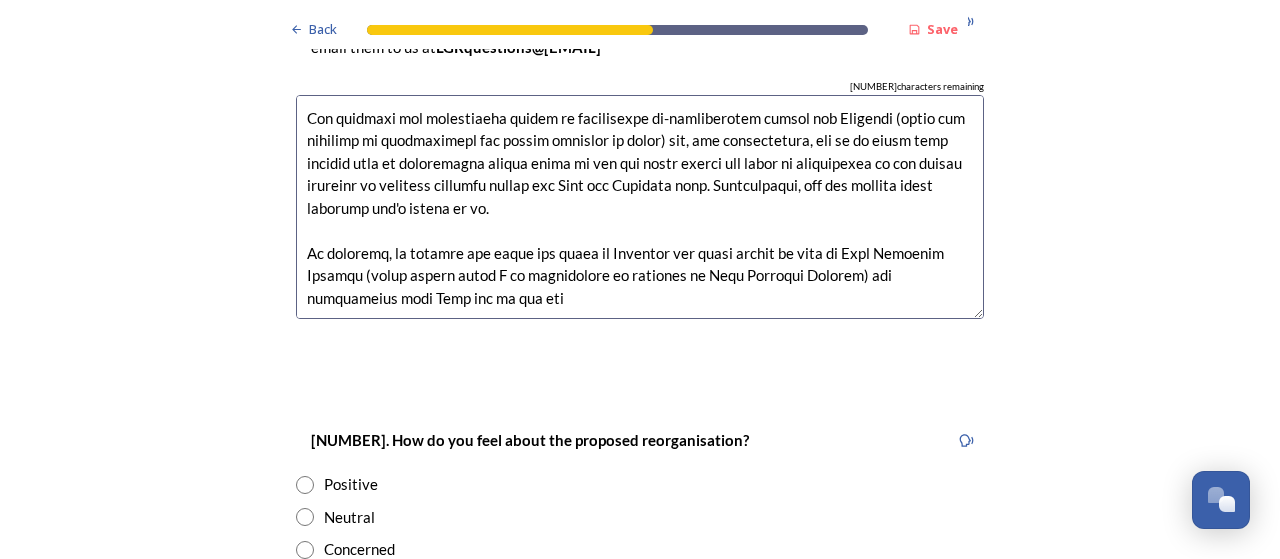 click at bounding box center (640, 207) 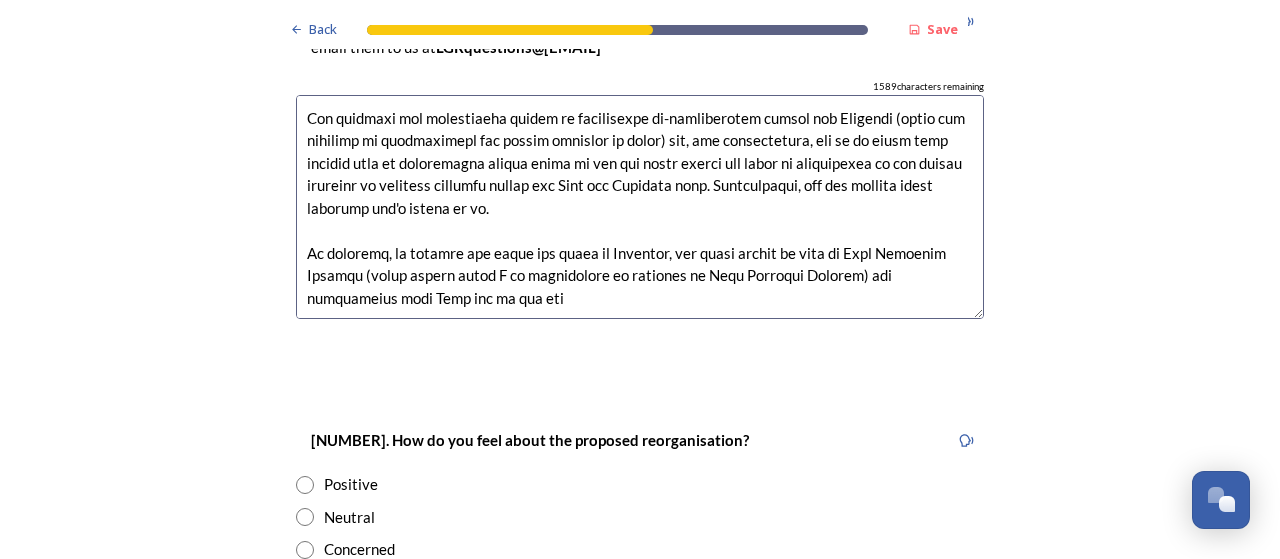 click at bounding box center (640, 207) 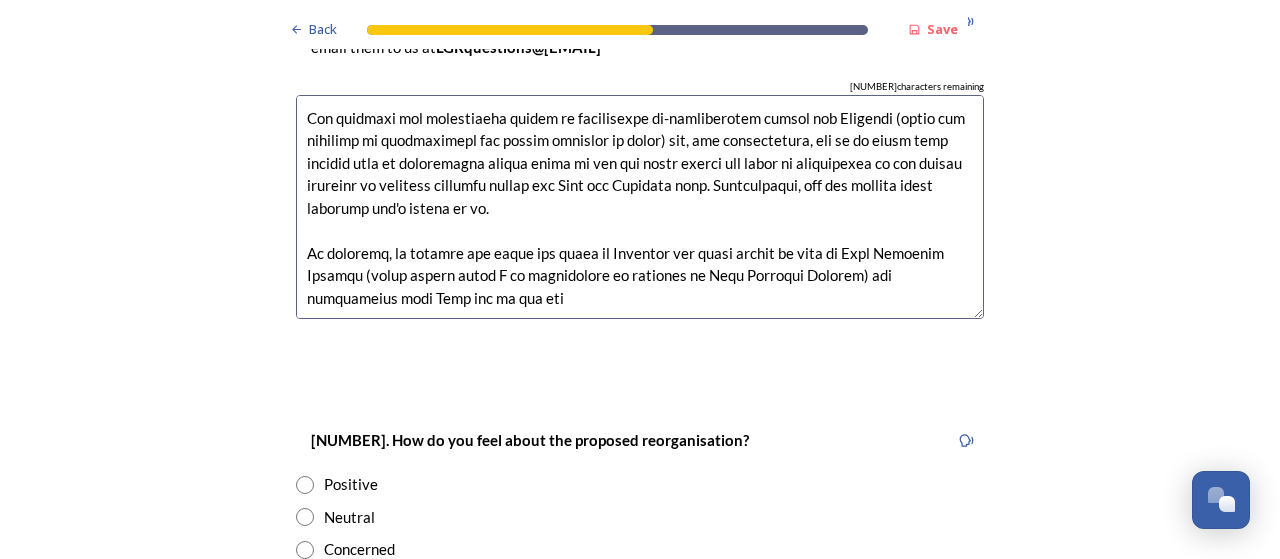 click at bounding box center (640, 207) 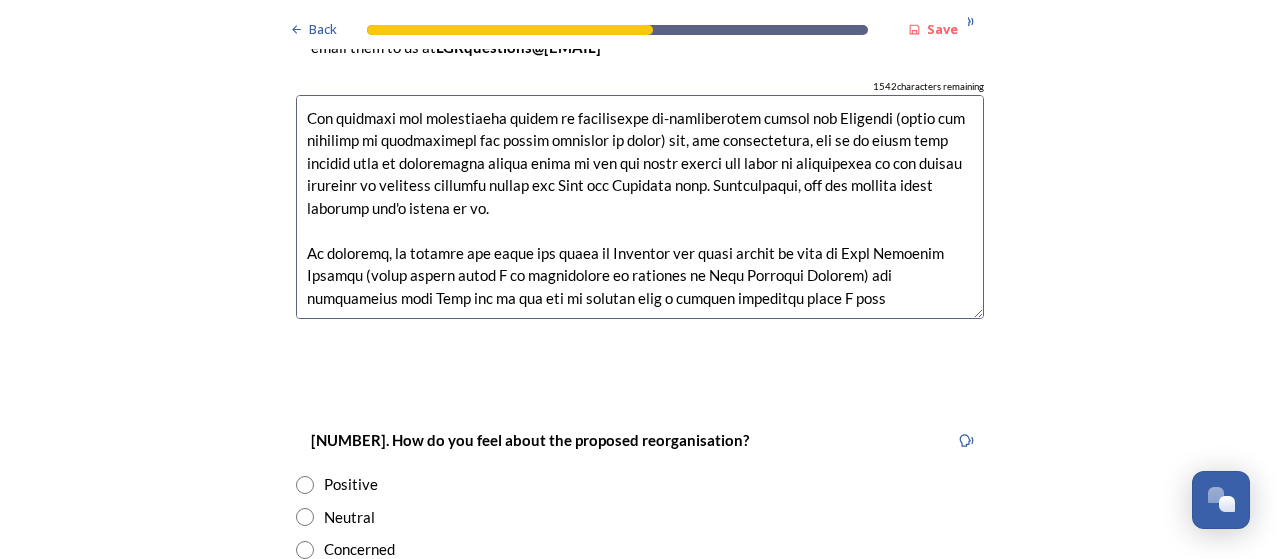 drag, startPoint x: 832, startPoint y: 270, endPoint x: 413, endPoint y: 267, distance: 419.01074 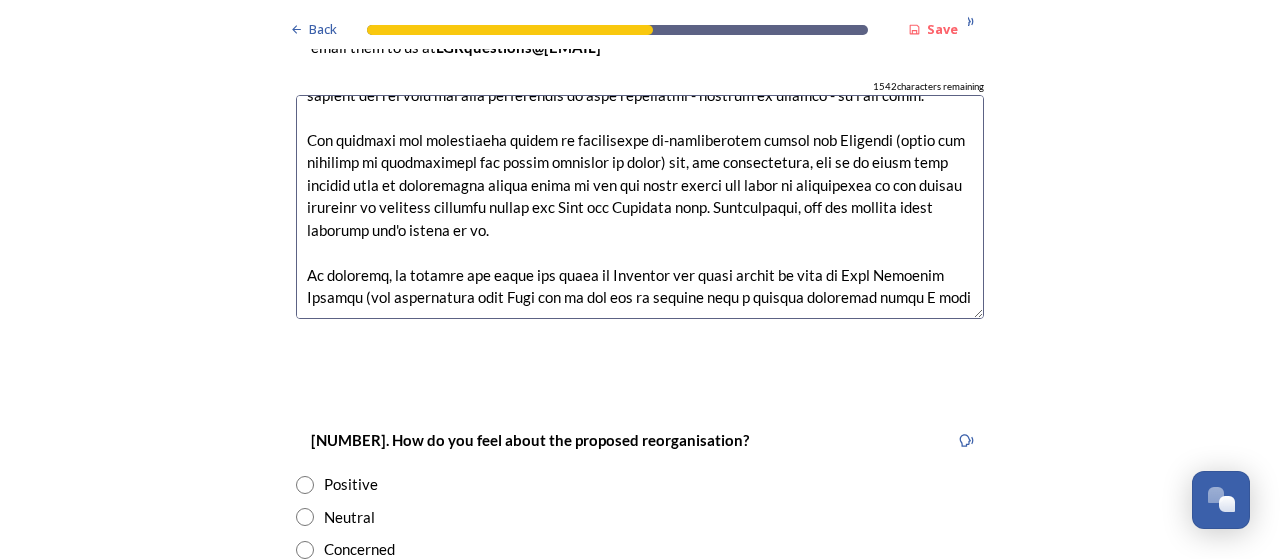 scroll, scrollTop: 202, scrollLeft: 0, axis: vertical 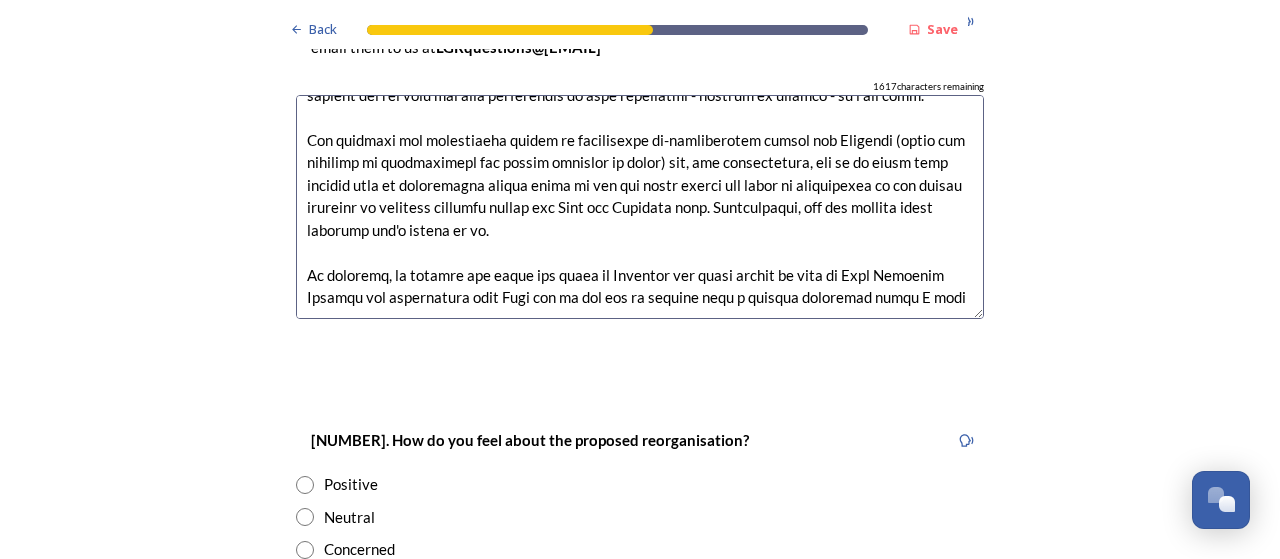 click at bounding box center [640, 207] 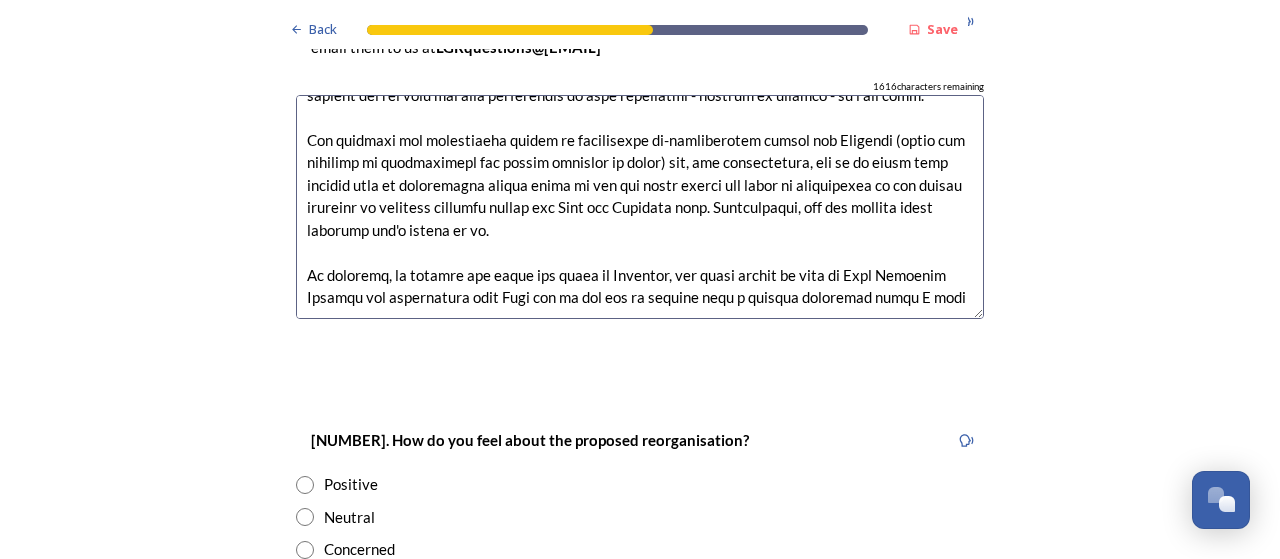 click at bounding box center [640, 207] 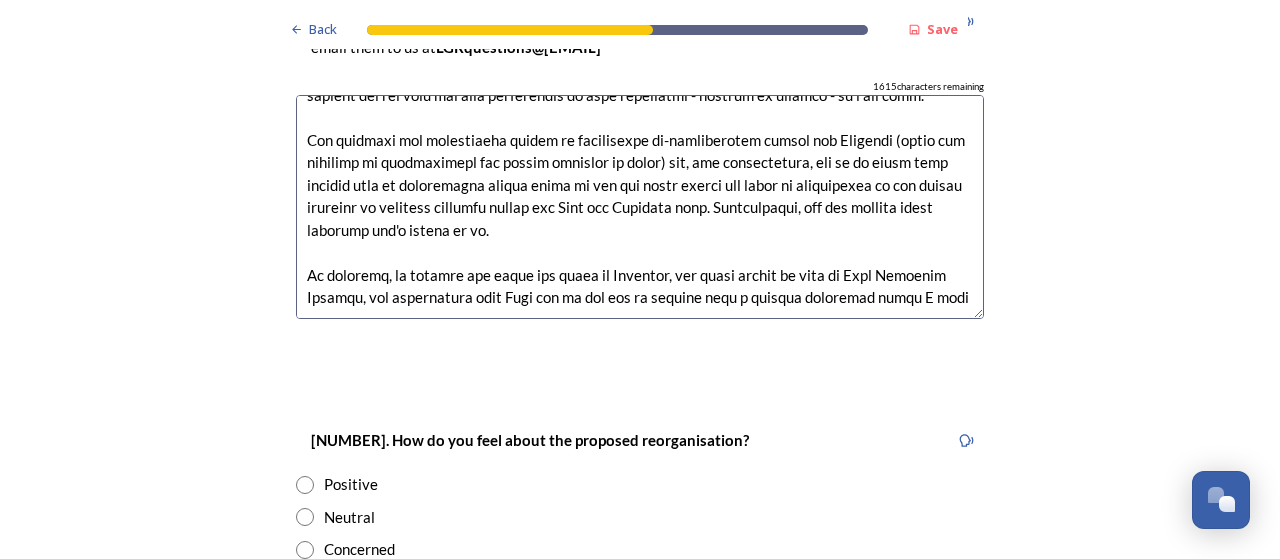 click at bounding box center (640, 207) 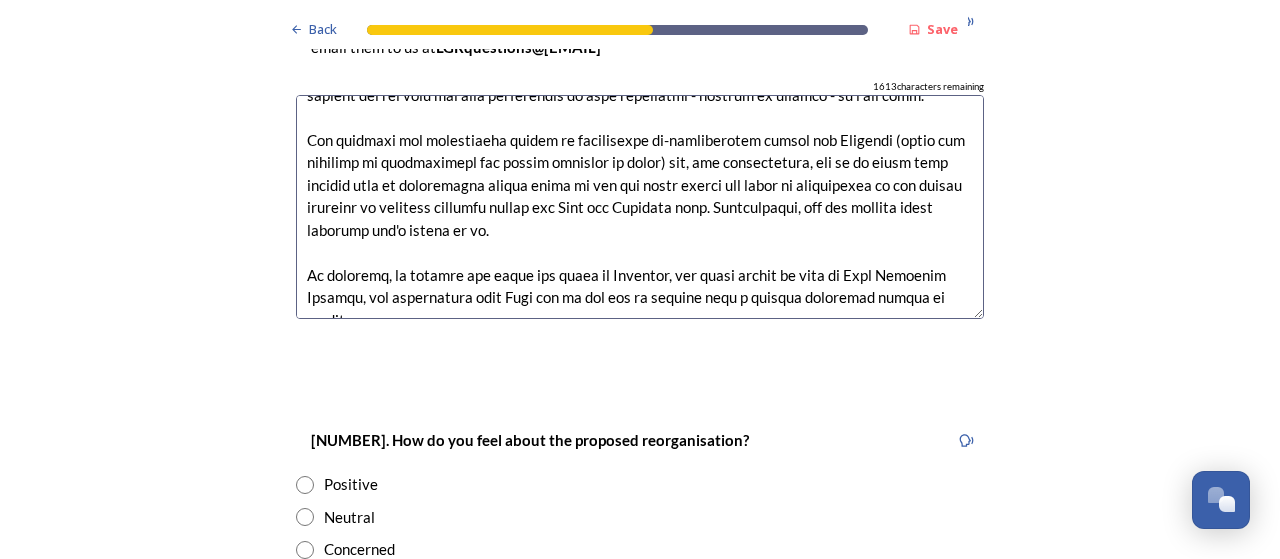 scroll, scrollTop: 224, scrollLeft: 0, axis: vertical 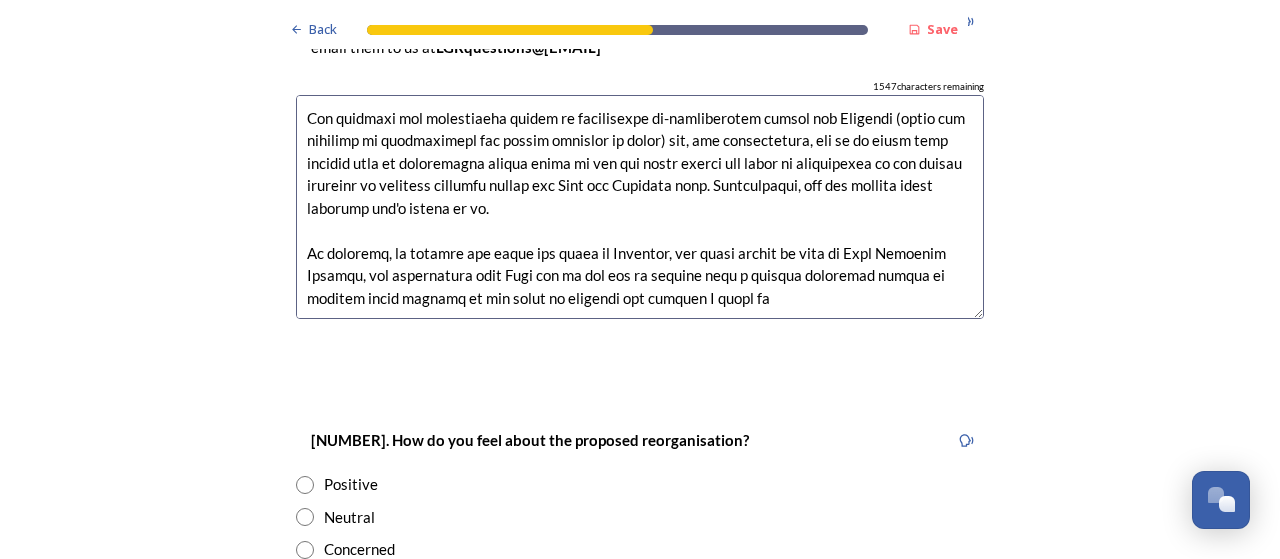 click at bounding box center [640, 207] 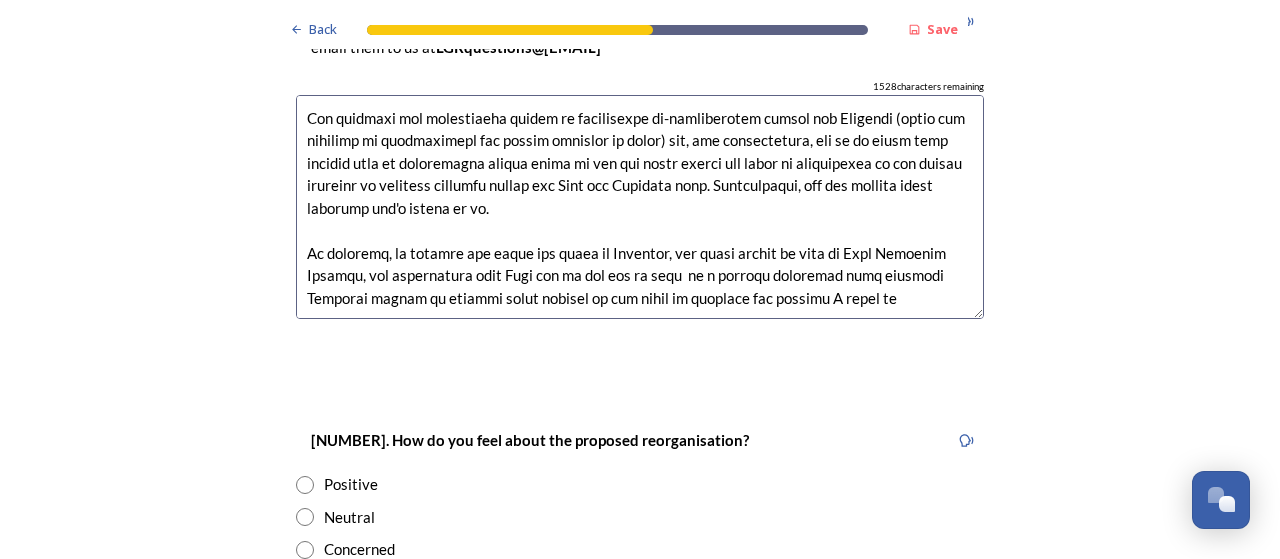 click at bounding box center [640, 207] 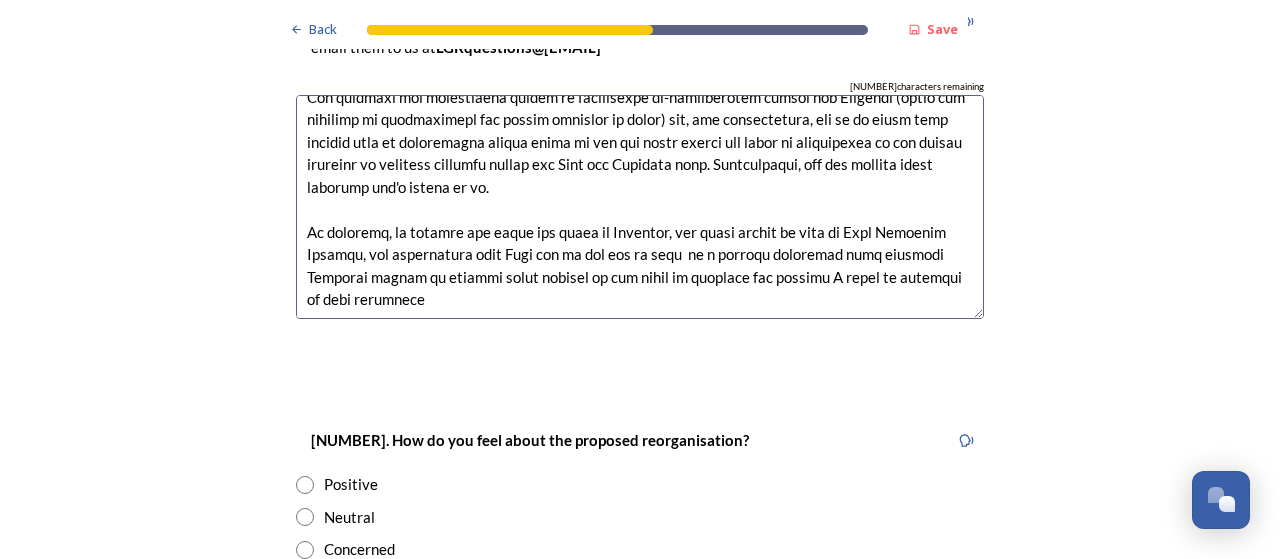scroll, scrollTop: 247, scrollLeft: 0, axis: vertical 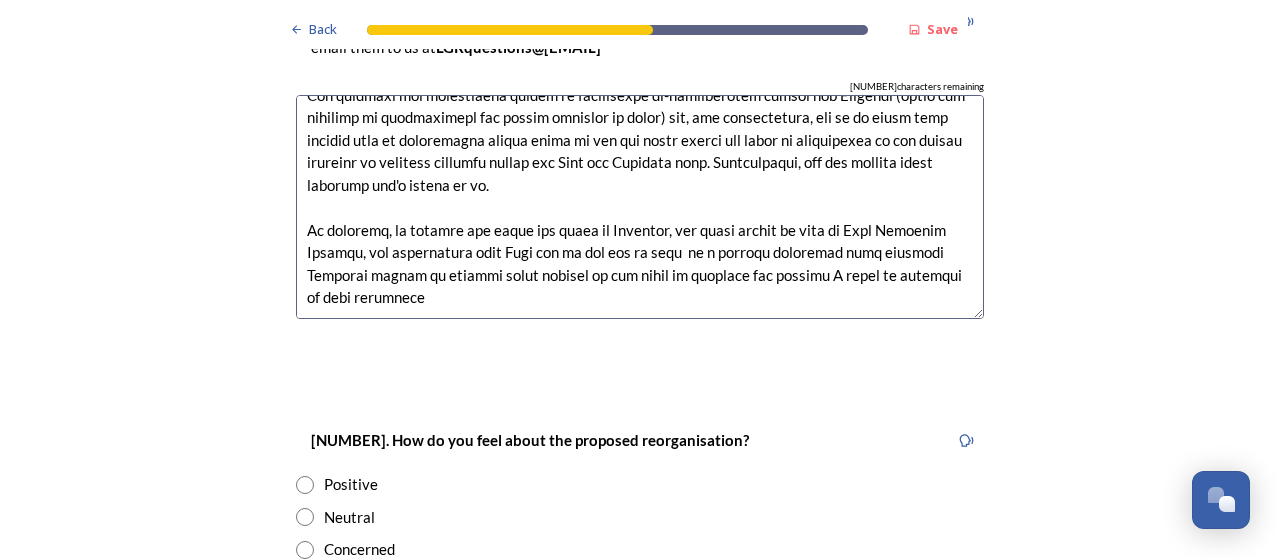 click at bounding box center [640, 207] 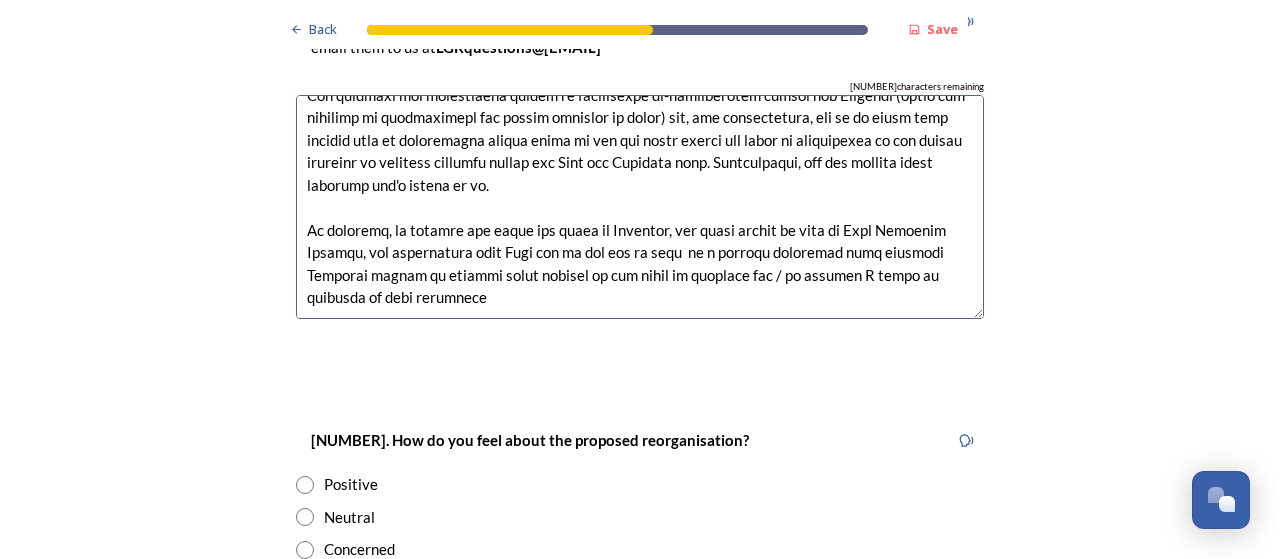 click at bounding box center [640, 207] 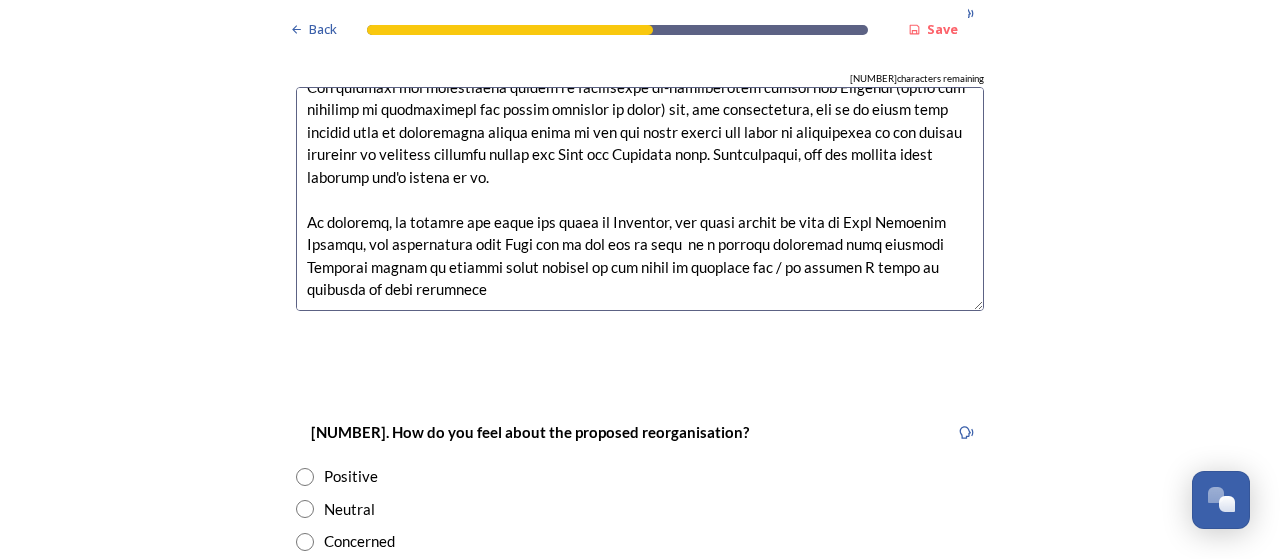 scroll, scrollTop: 2900, scrollLeft: 0, axis: vertical 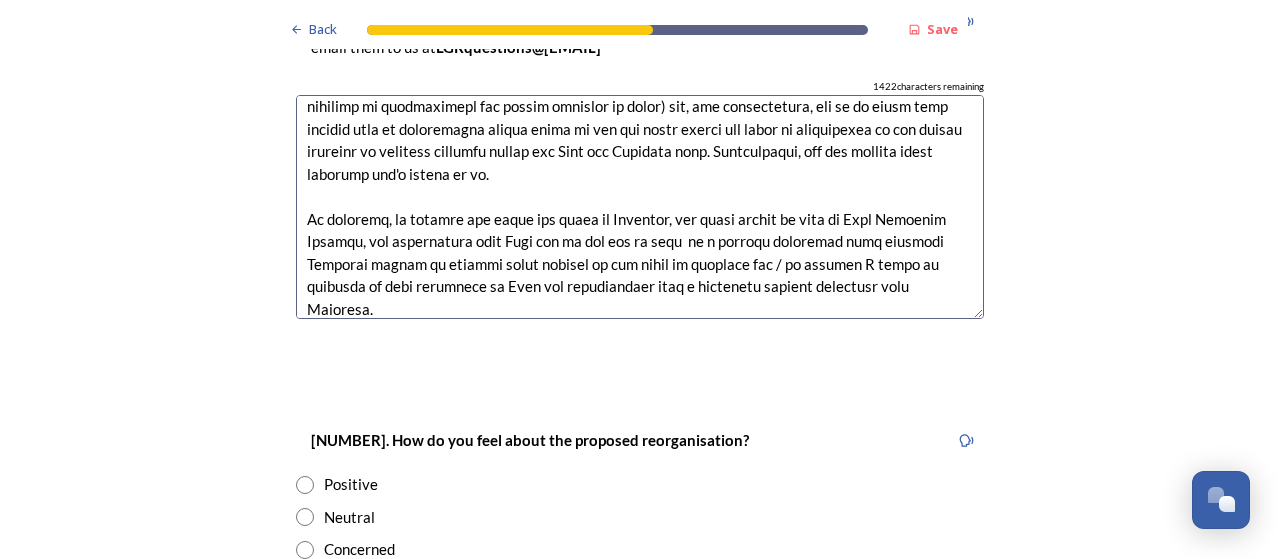 click at bounding box center [640, 207] 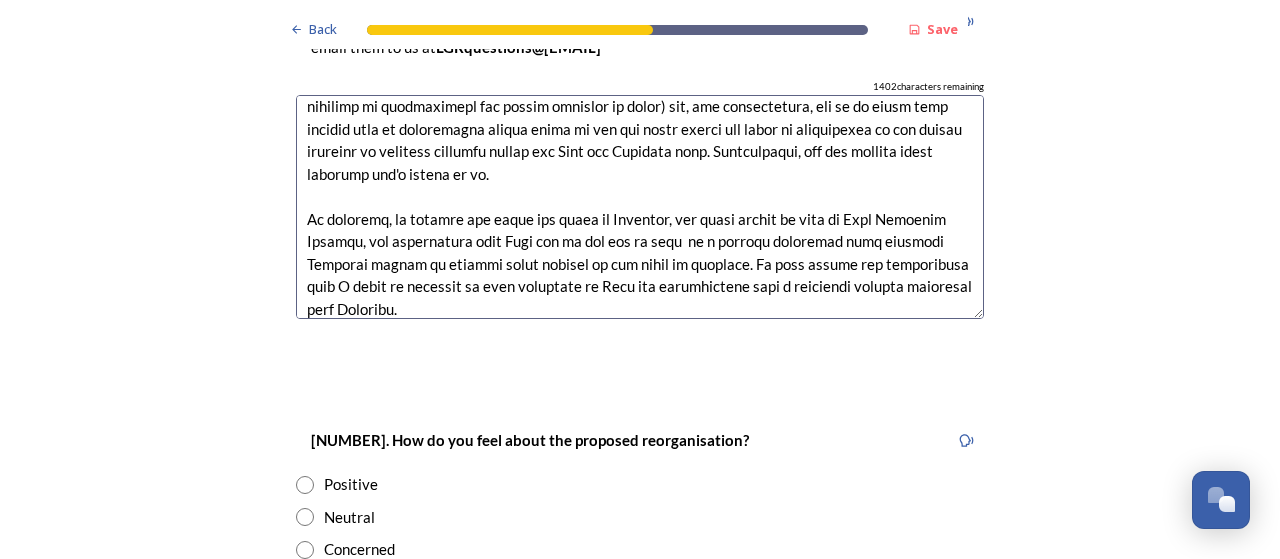 click at bounding box center (640, 207) 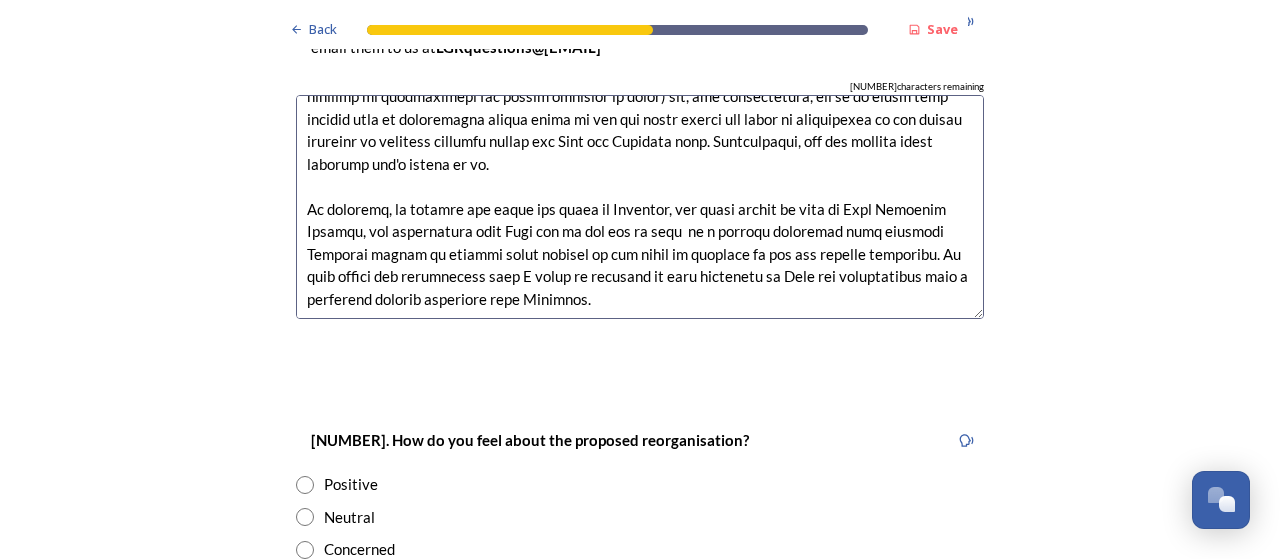 scroll, scrollTop: 270, scrollLeft: 0, axis: vertical 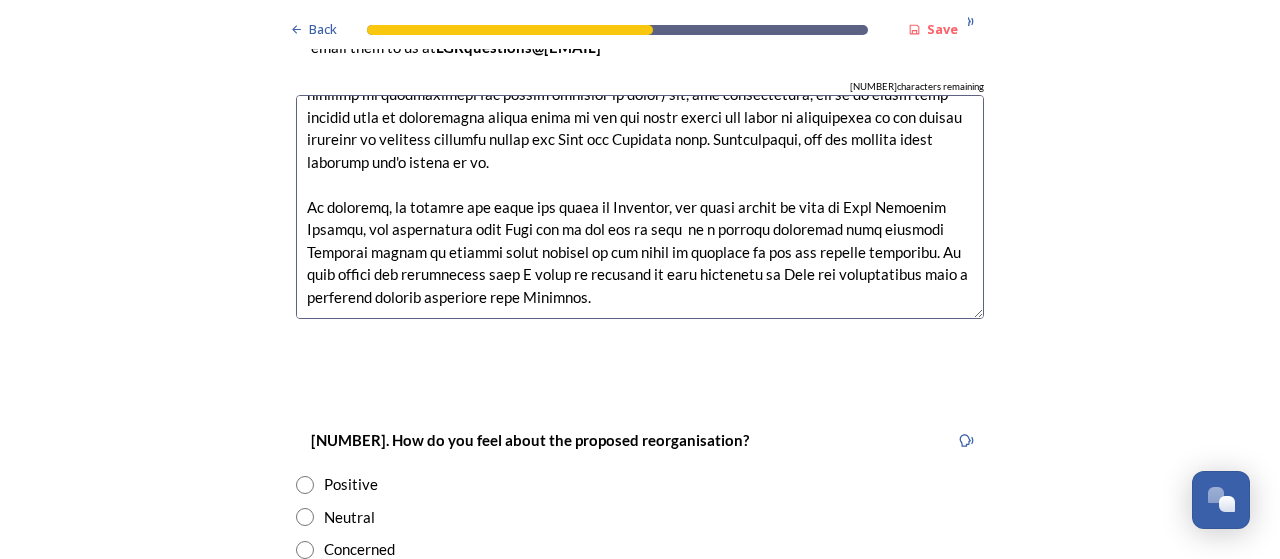 click at bounding box center [640, 207] 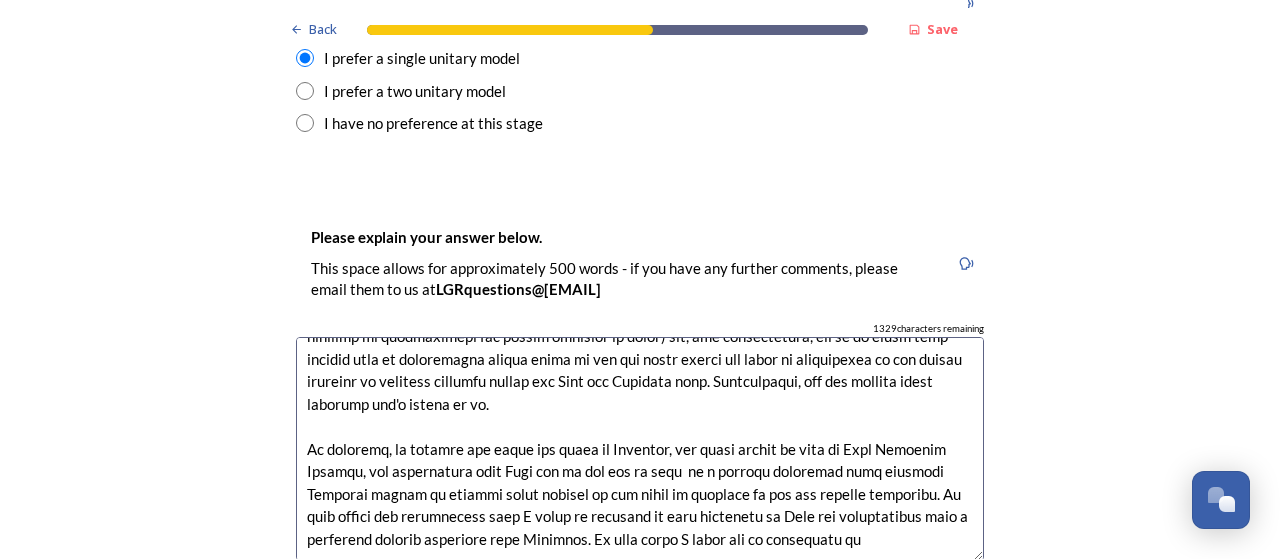 scroll, scrollTop: 2900, scrollLeft: 0, axis: vertical 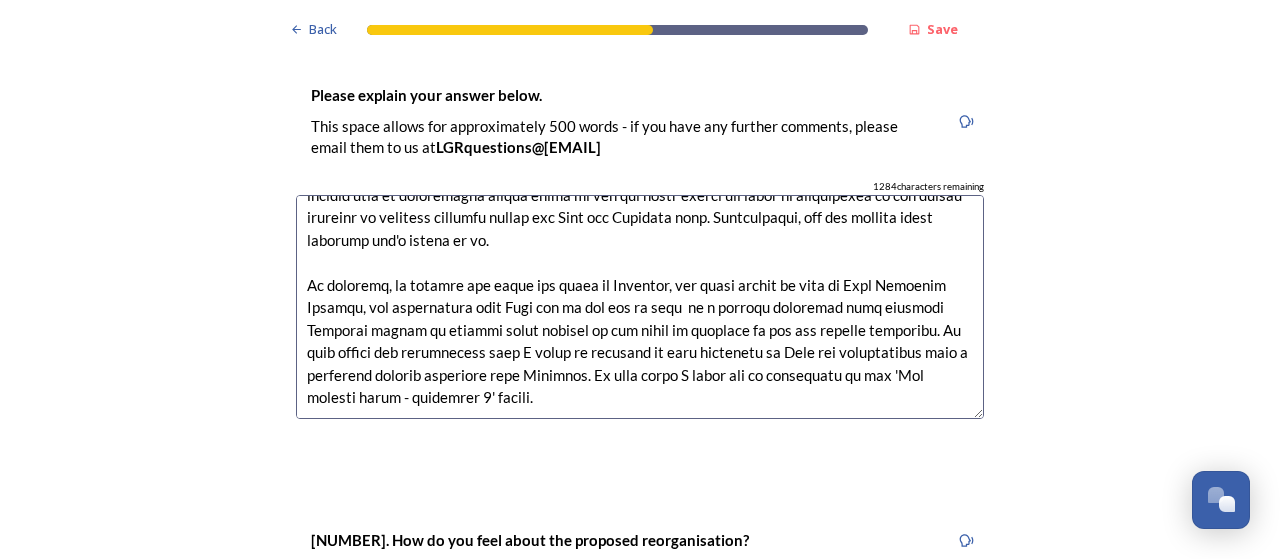 drag, startPoint x: 751, startPoint y: 373, endPoint x: 712, endPoint y: 373, distance: 39 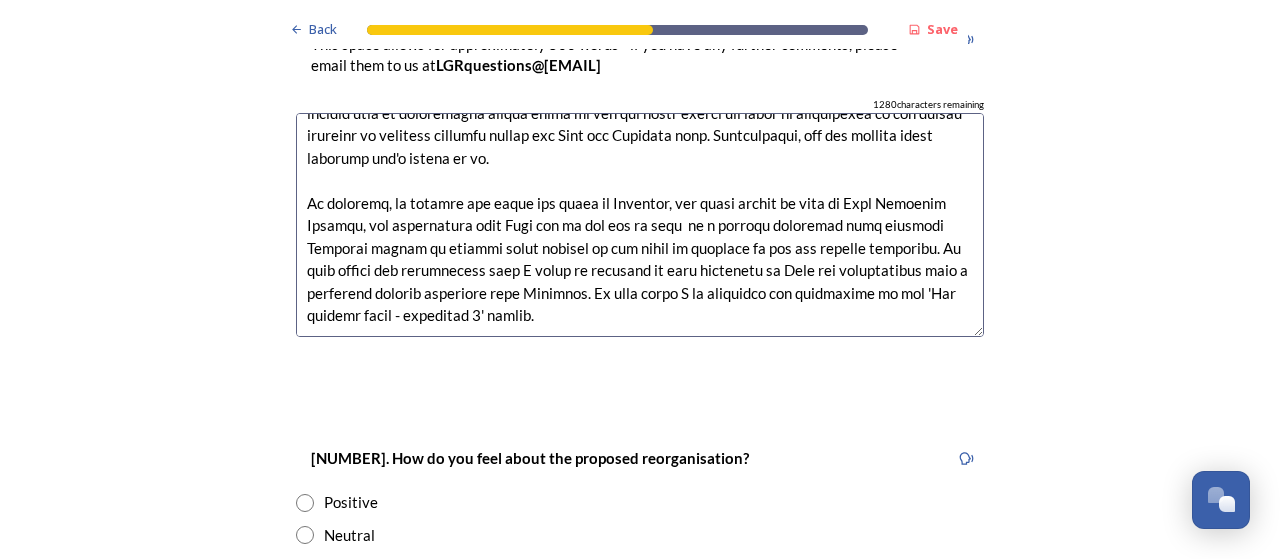 scroll, scrollTop: 3100, scrollLeft: 0, axis: vertical 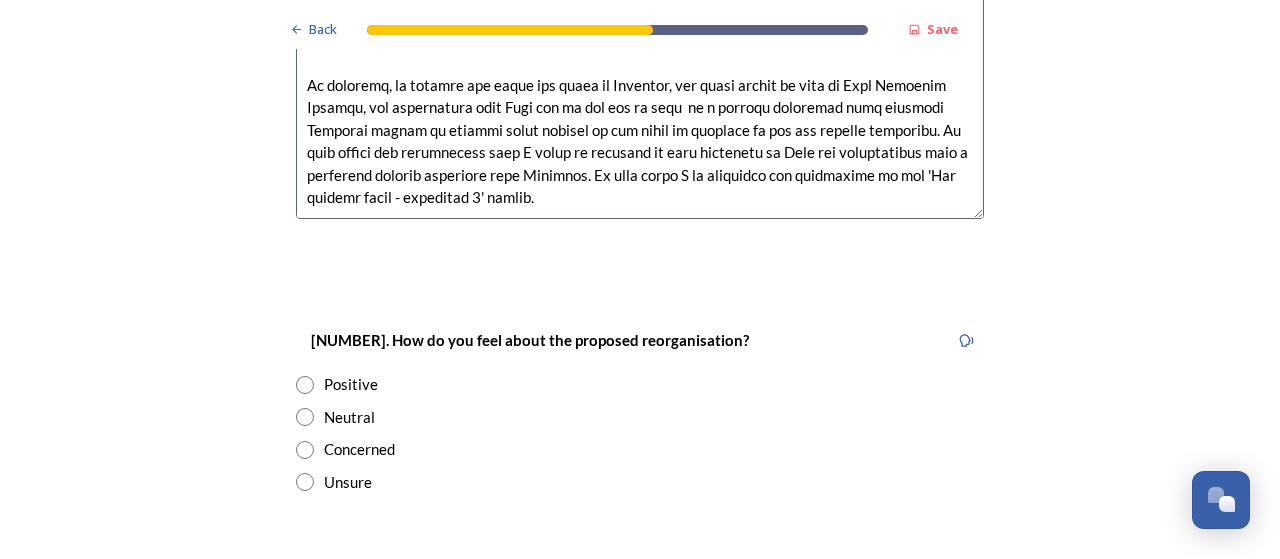 type on "The single unitary model already aligns with the geographical area currently covered by [STATE] Country Council, so - presumably - this model would cause the least amount of upheaval in terms of the reorganisation and allocation of some existing services.
In Adur & Worthing Councils we have already been through a long period of change due to service re-designs across many services. Even though some of these changes were initiated well over a year ago it still feels as if many of these have yet to fully come into effect. Even now it doesn't seem that clear what benefit was gained from the re-designs. The fact that the CEO who was driving these changes has now left was also interpreted by work colleagues - rightly or wrongly - as a bad omen.
The upheaval and uncertainty caused by significant re-organisation within the Councils (which has resulted in redundancies and people choosing to leave) has, not surprisingly, led me to think that another wave of significant change would be bad for staff morale and..." 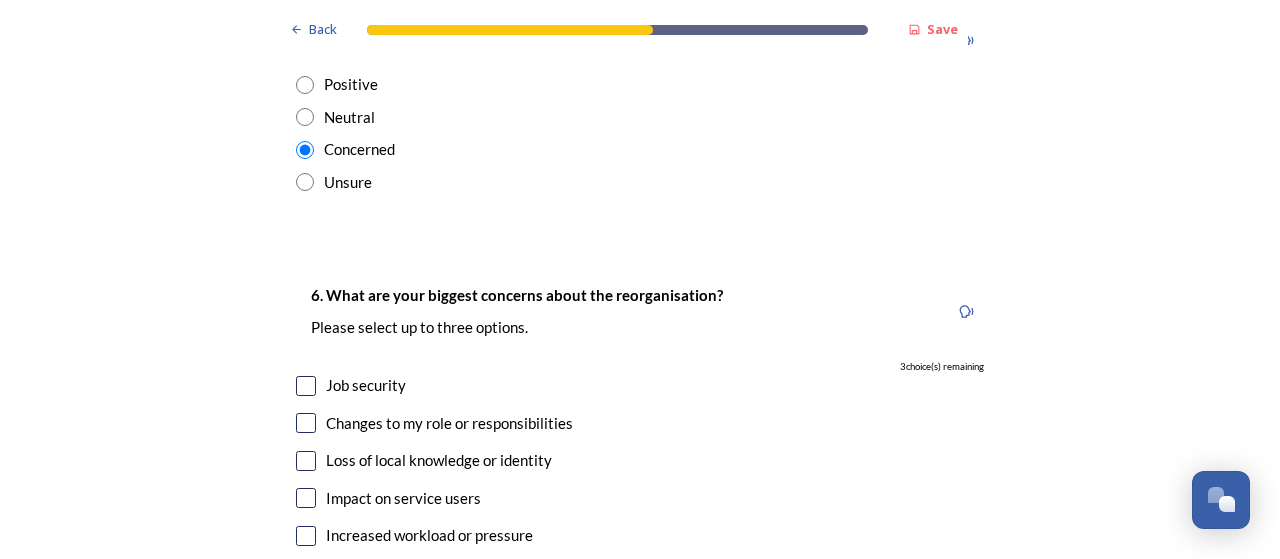 scroll, scrollTop: 3500, scrollLeft: 0, axis: vertical 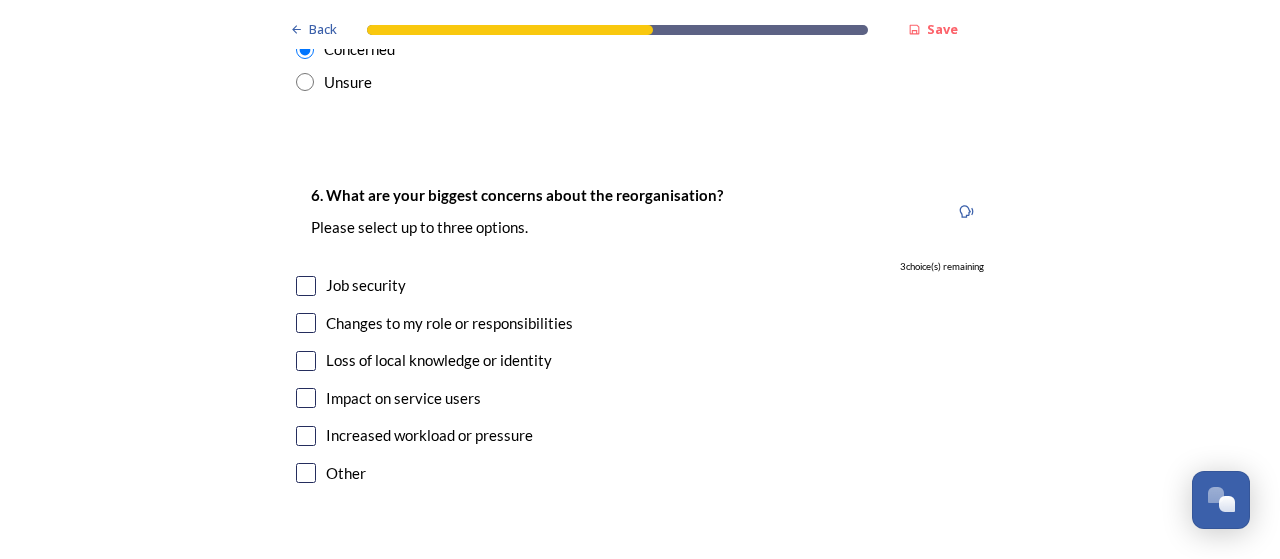 click at bounding box center (306, 286) 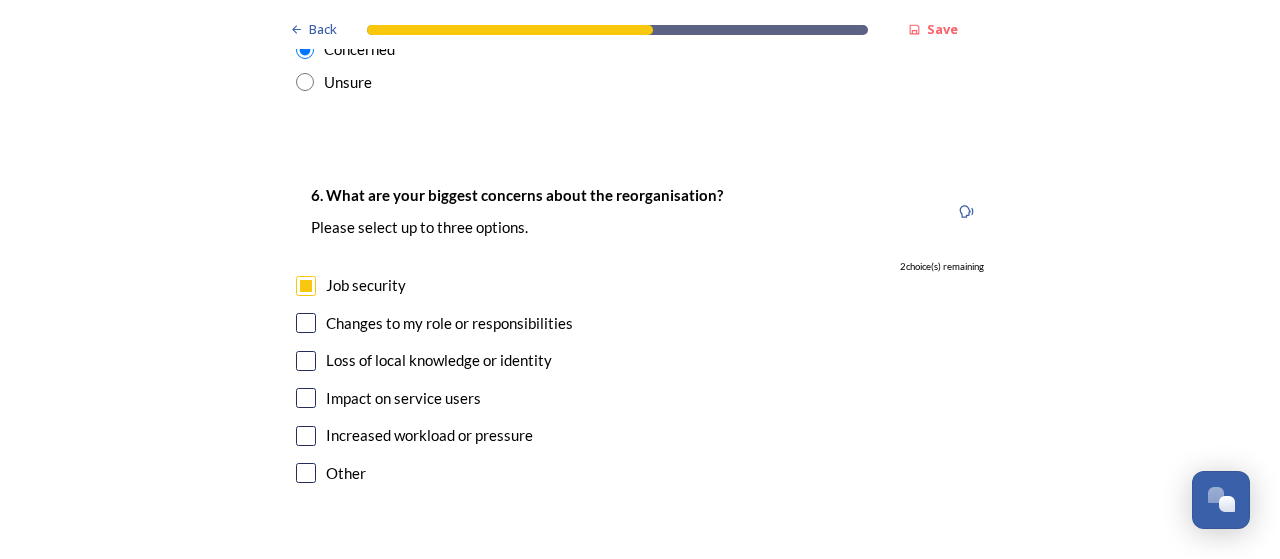 click at bounding box center [306, 323] 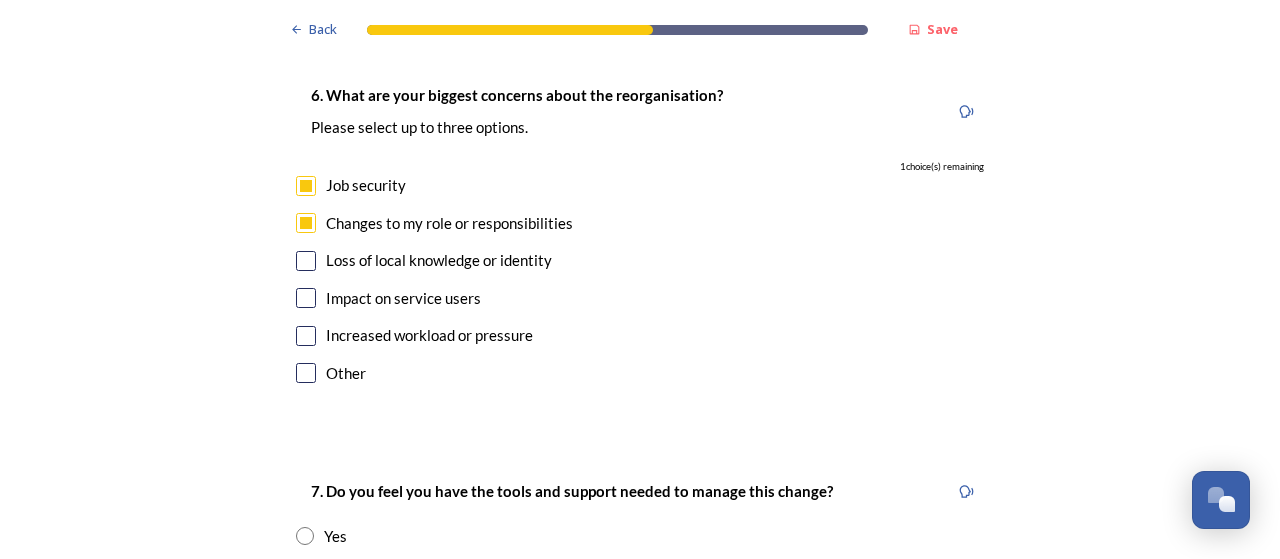 scroll, scrollTop: 3500, scrollLeft: 0, axis: vertical 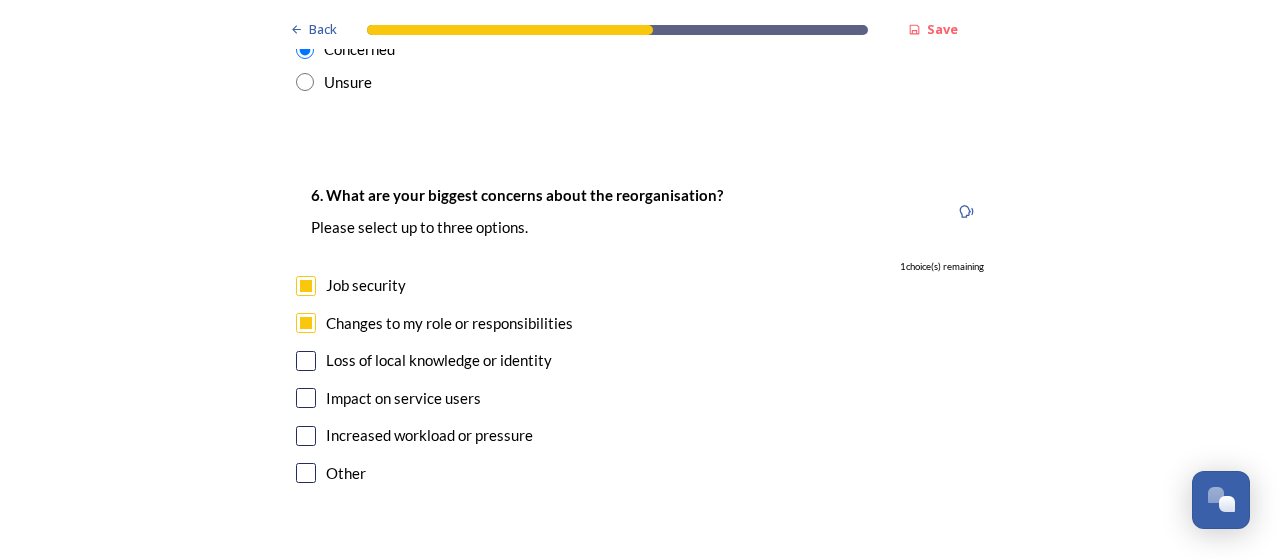 click at bounding box center (306, 398) 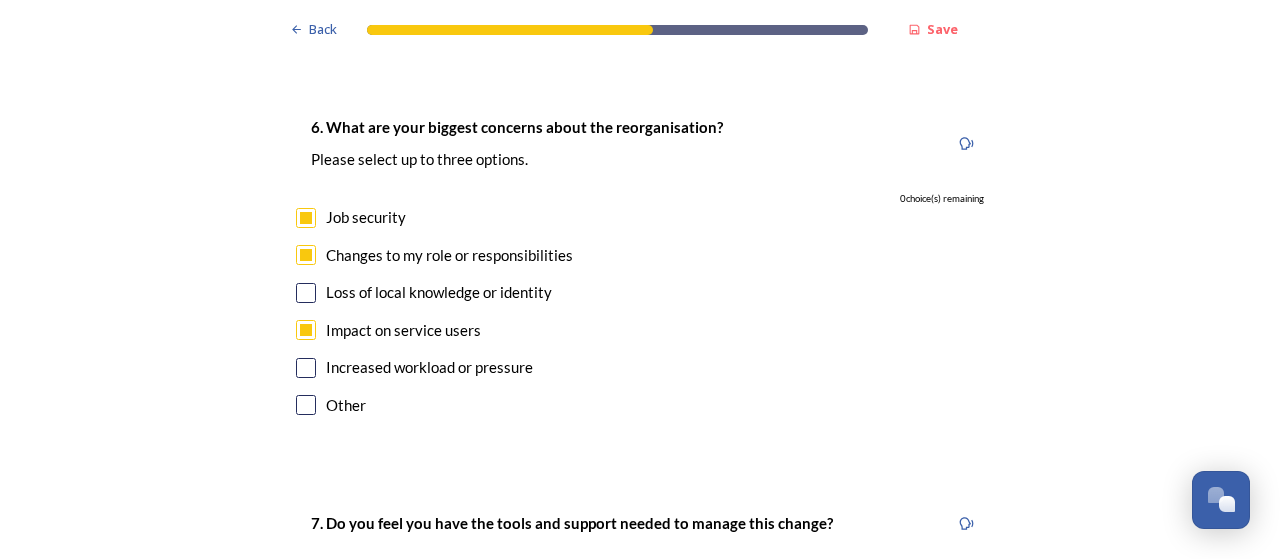 scroll, scrollTop: 3600, scrollLeft: 0, axis: vertical 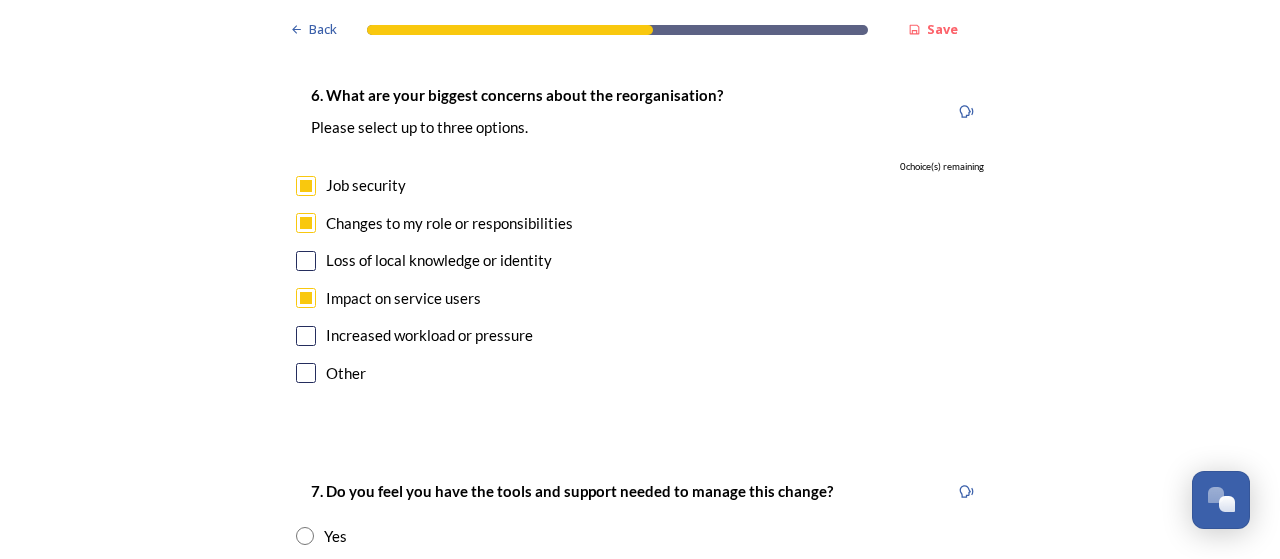 click at bounding box center [306, 298] 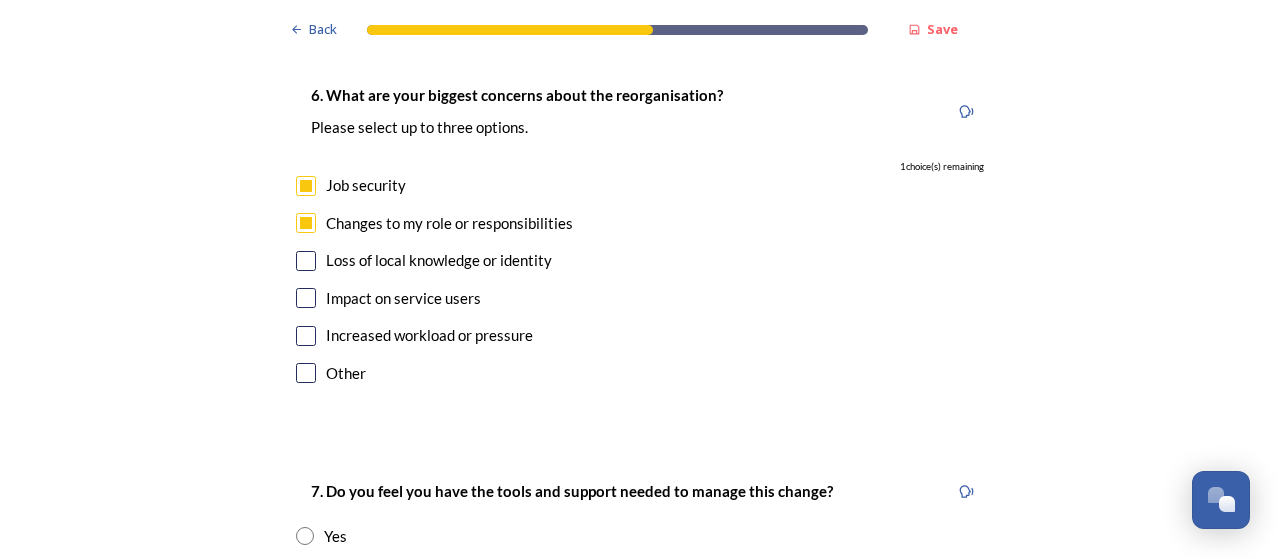 click at bounding box center (306, 336) 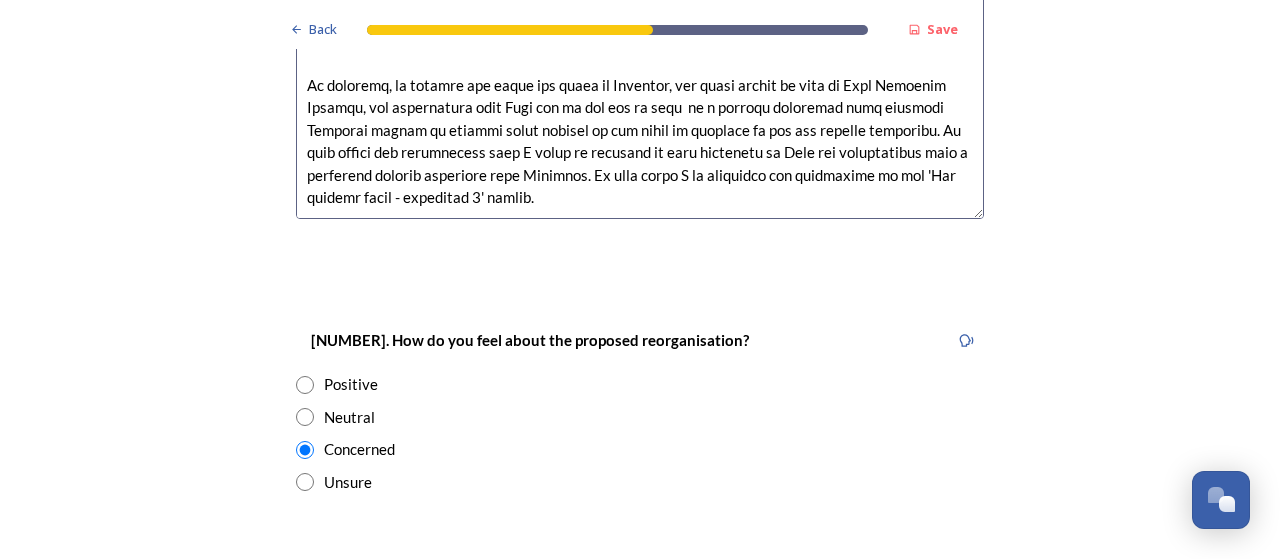 scroll, scrollTop: 3500, scrollLeft: 0, axis: vertical 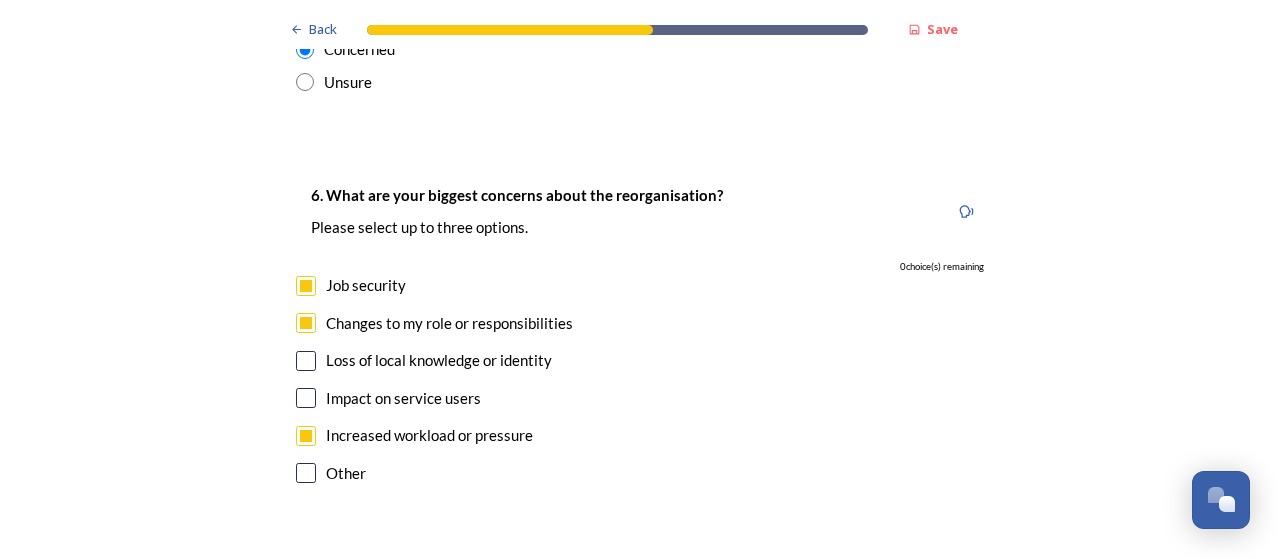 click at bounding box center [306, 436] 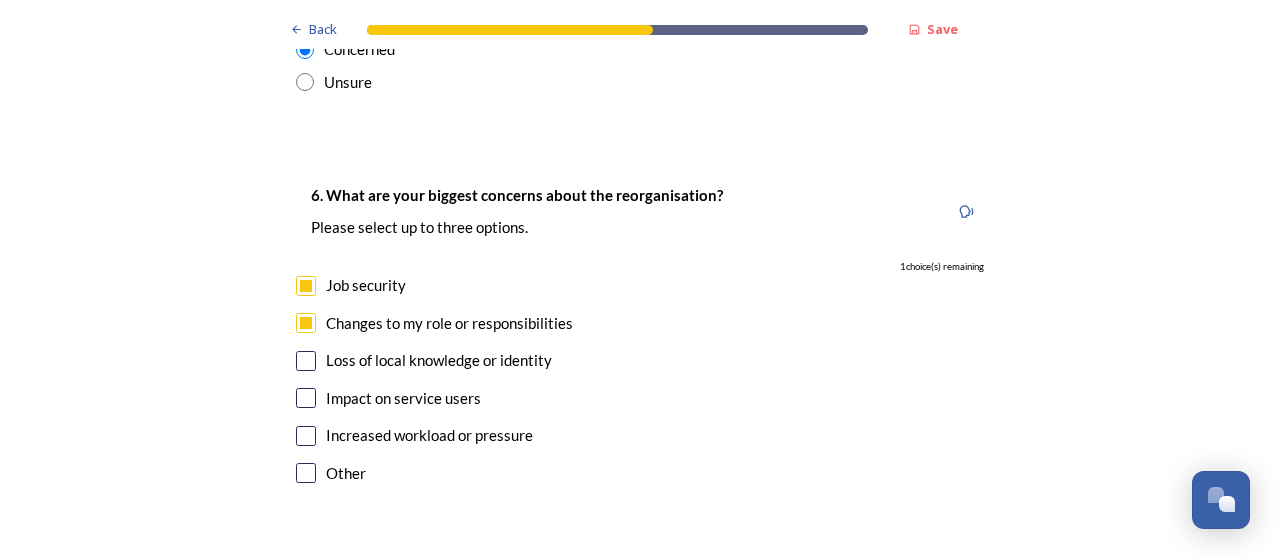 click at bounding box center (306, 436) 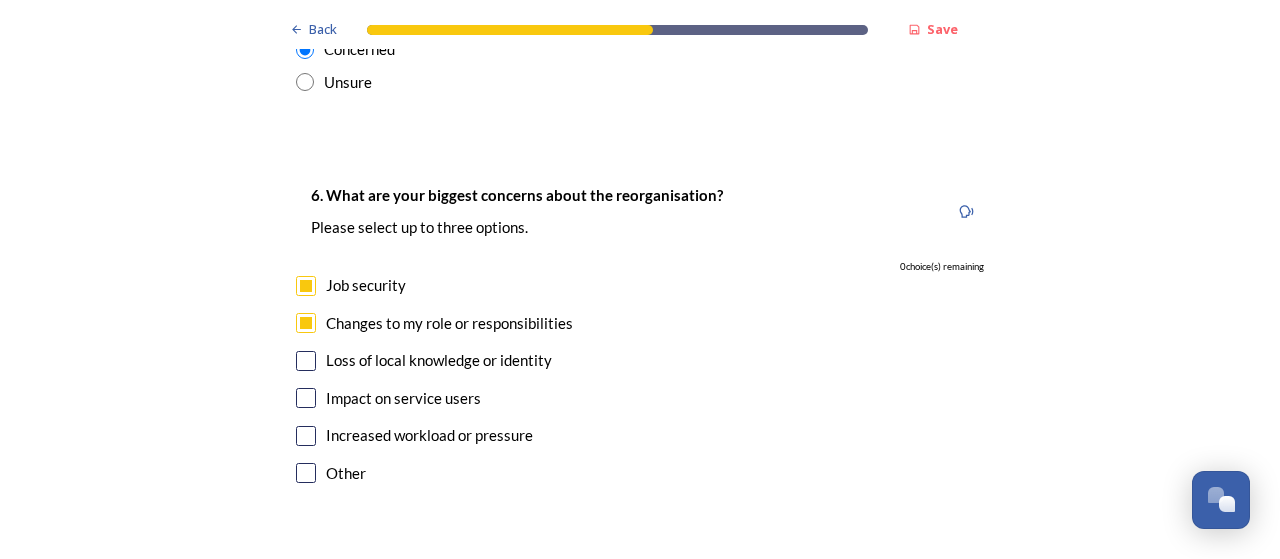 checkbox on "true" 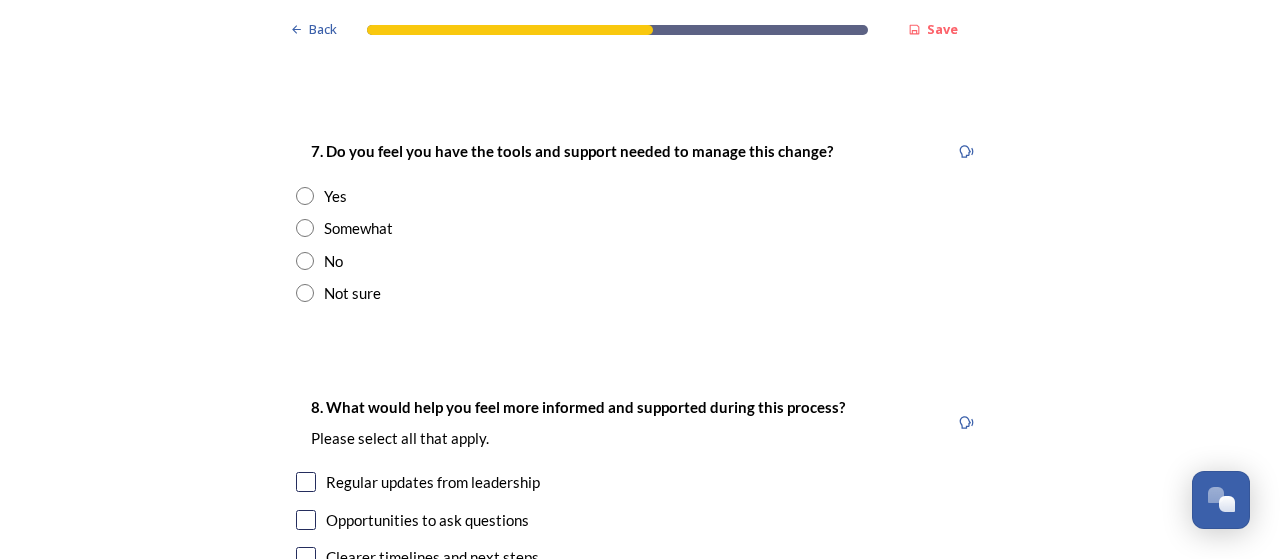 scroll, scrollTop: 3900, scrollLeft: 0, axis: vertical 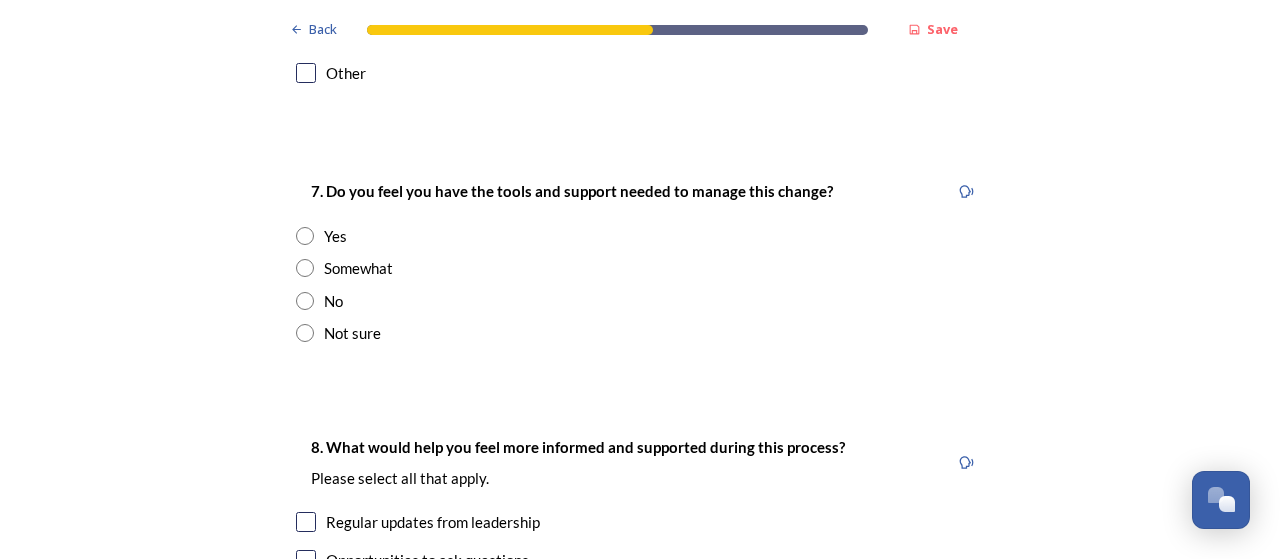 click at bounding box center (305, 301) 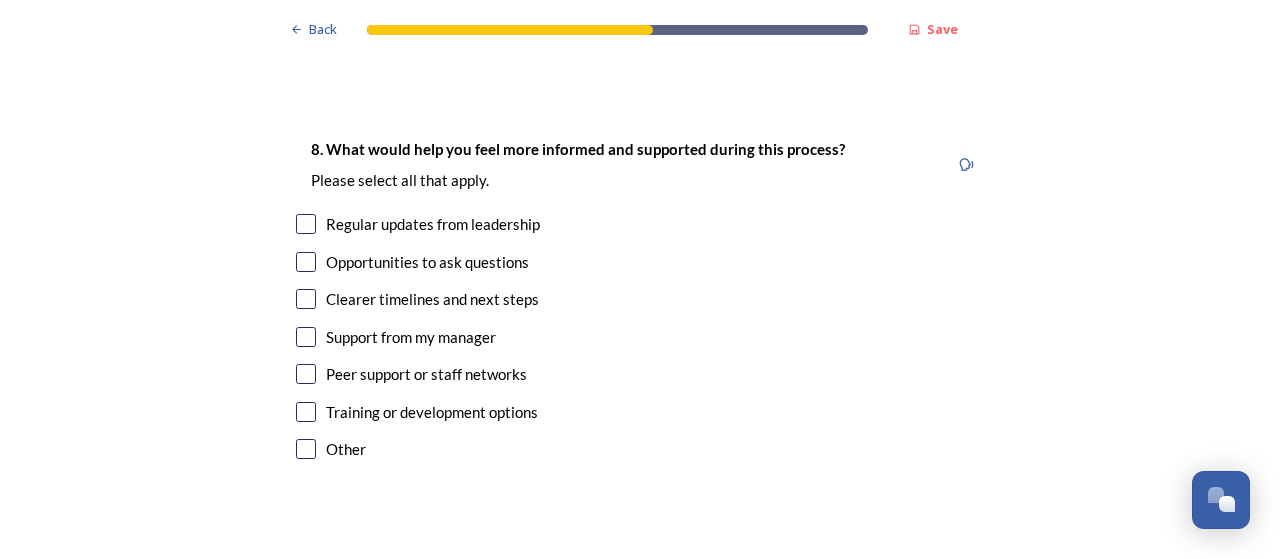 scroll, scrollTop: 4200, scrollLeft: 0, axis: vertical 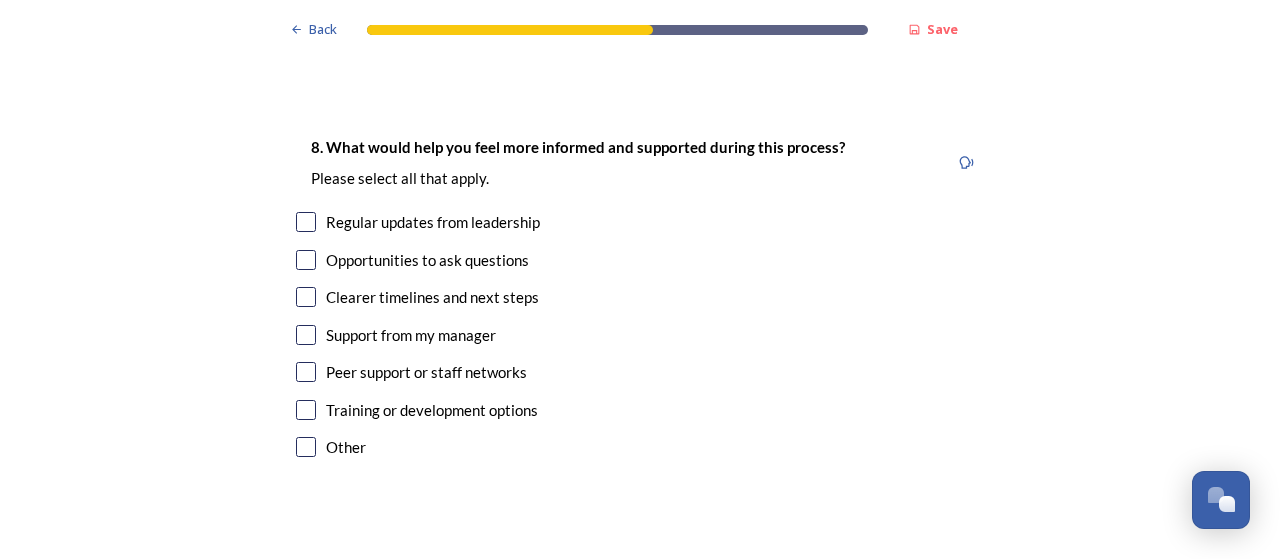 click at bounding box center (306, 297) 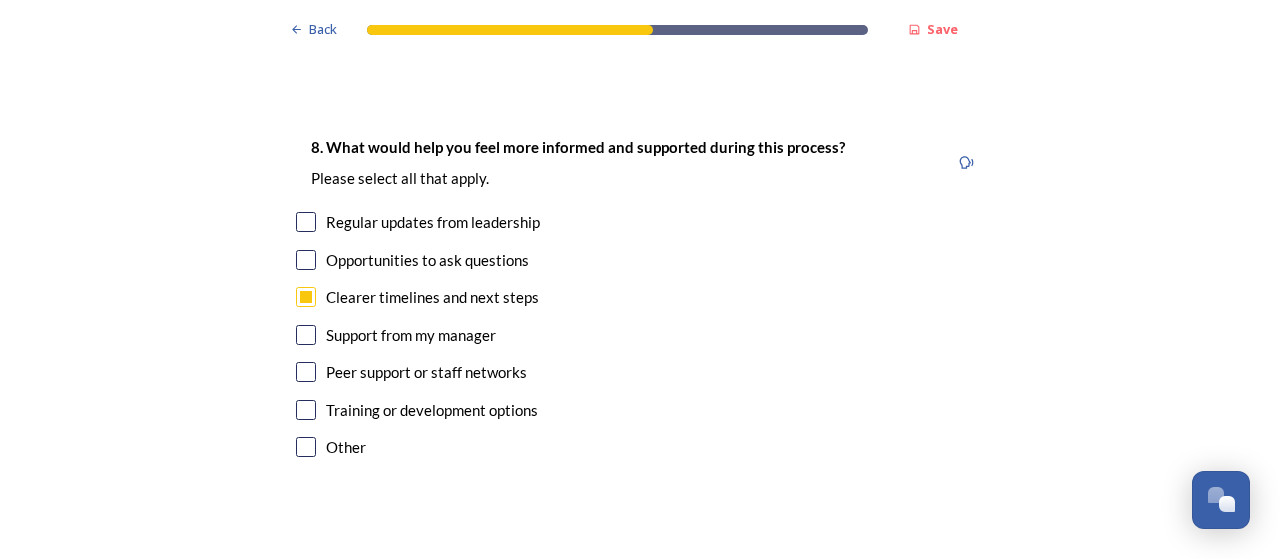 click at bounding box center (306, 222) 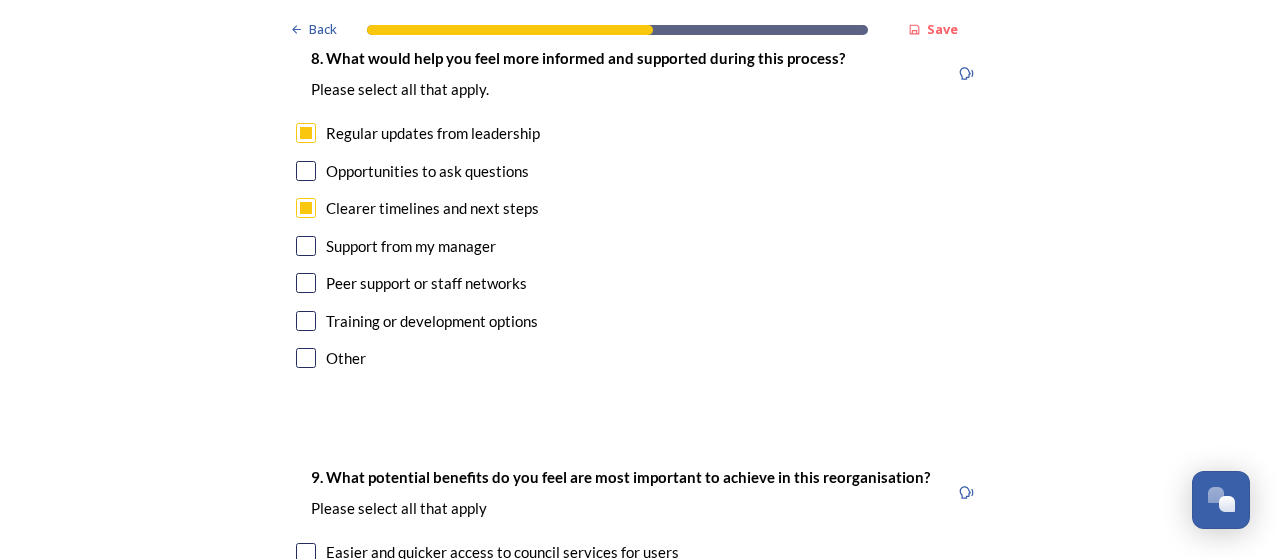scroll, scrollTop: 4400, scrollLeft: 0, axis: vertical 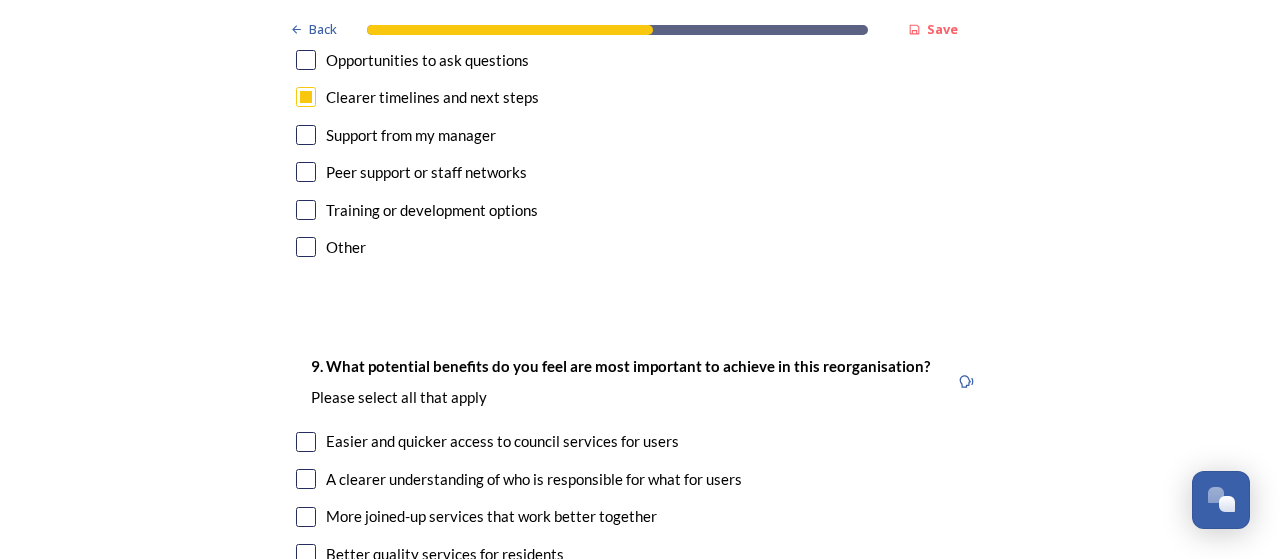 click at bounding box center (306, 210) 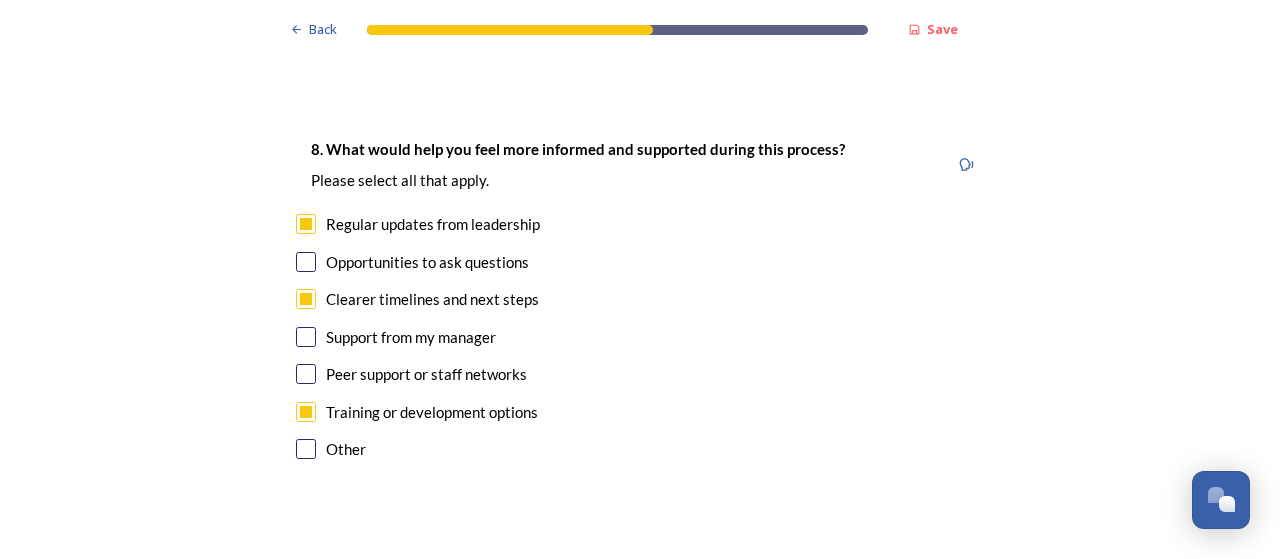 scroll, scrollTop: 4200, scrollLeft: 0, axis: vertical 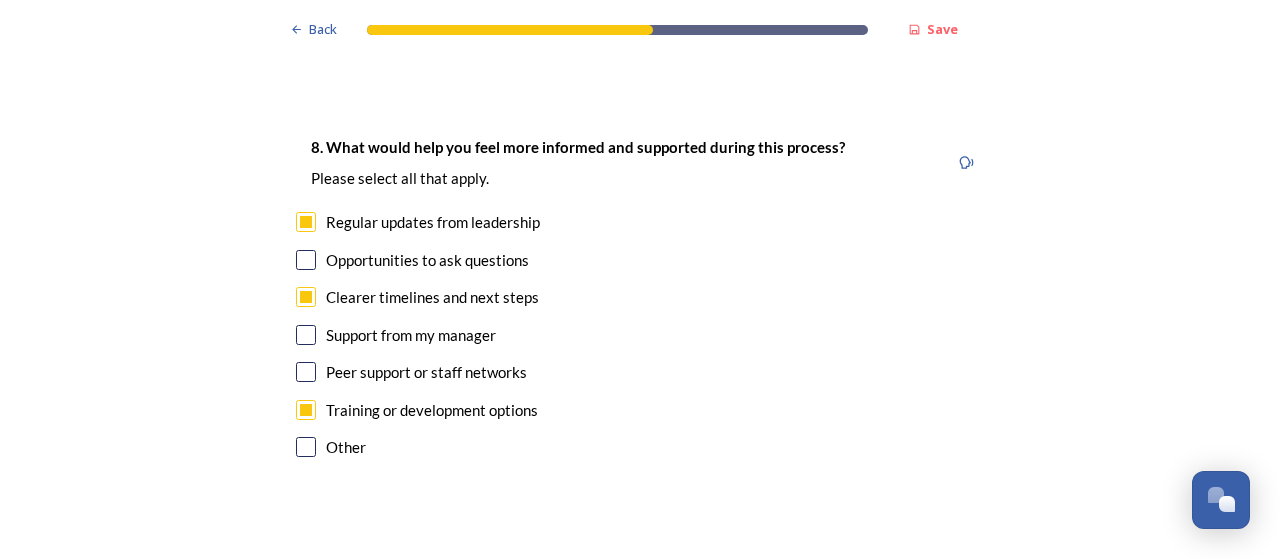 click at bounding box center (306, 335) 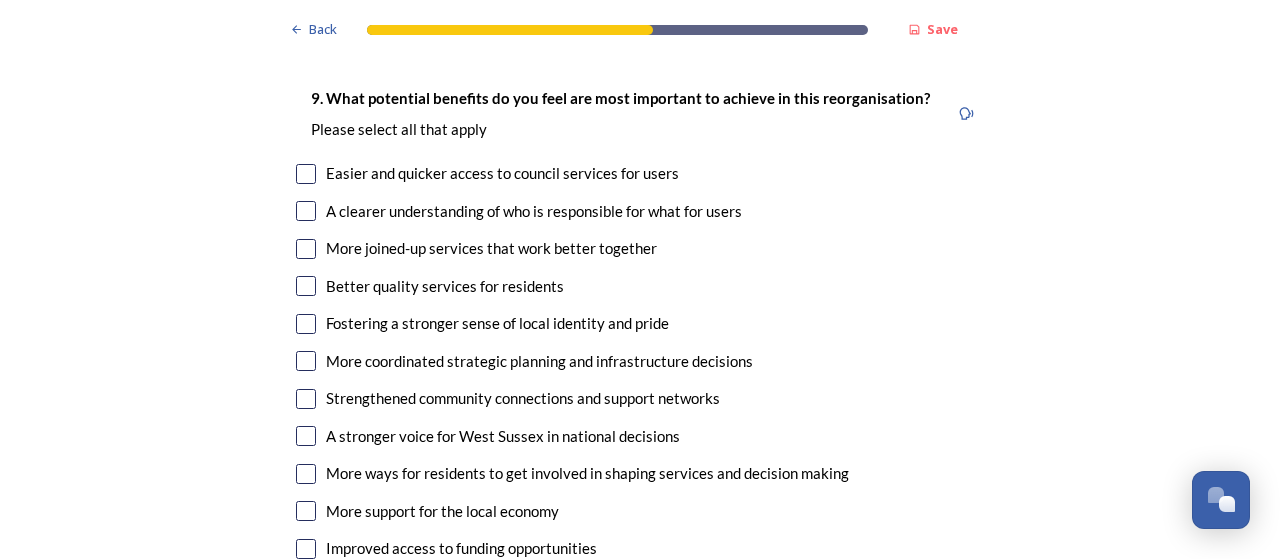 scroll, scrollTop: 4700, scrollLeft: 0, axis: vertical 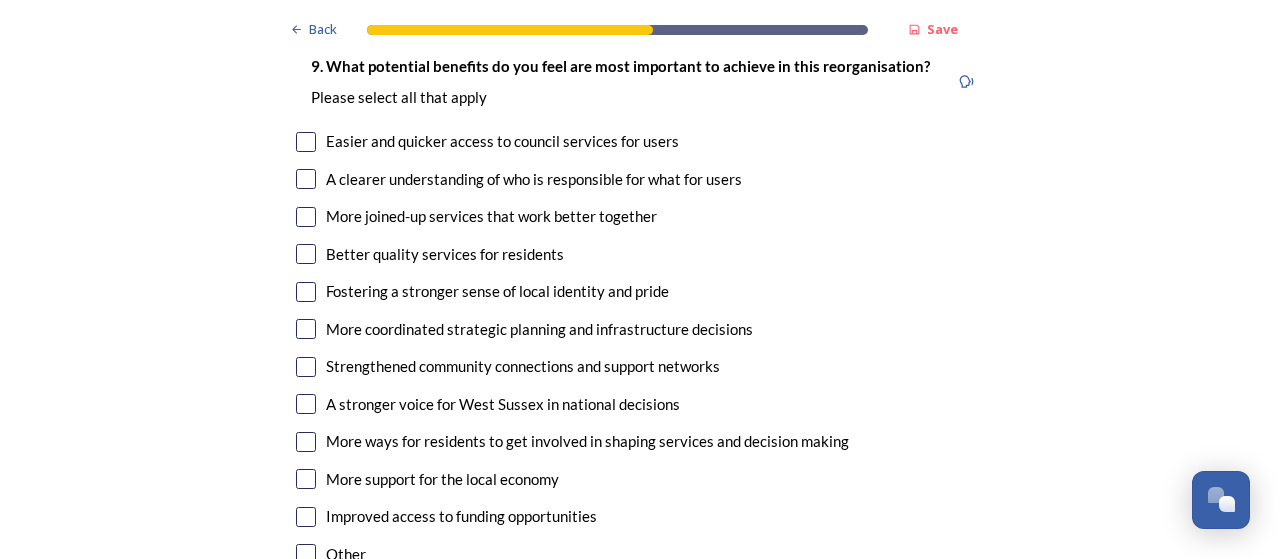 click at bounding box center (306, 179) 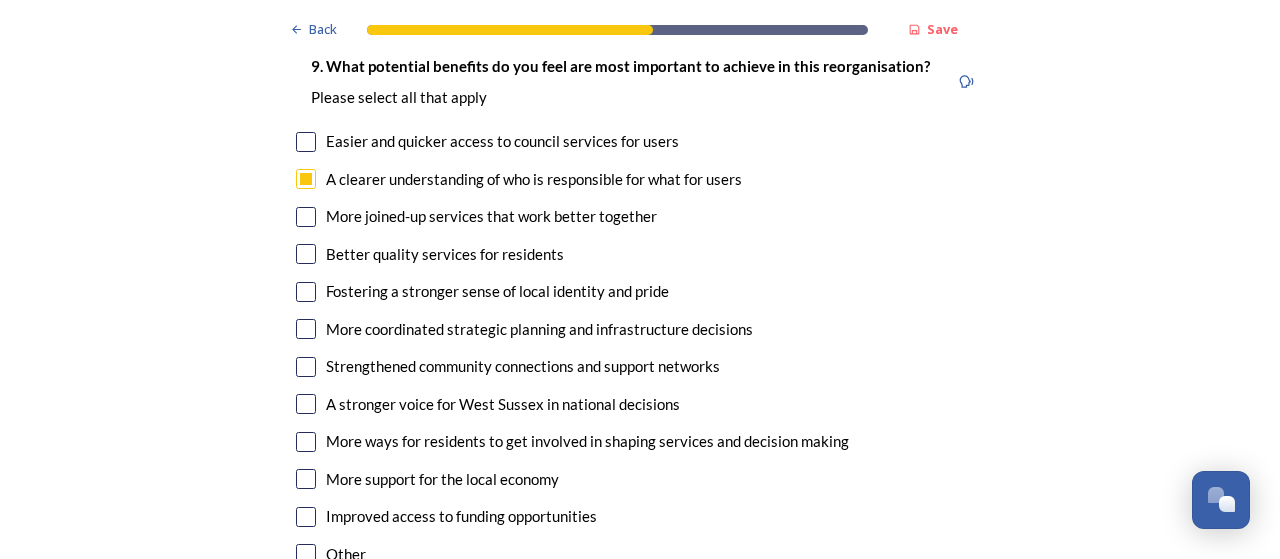 click at bounding box center (306, 217) 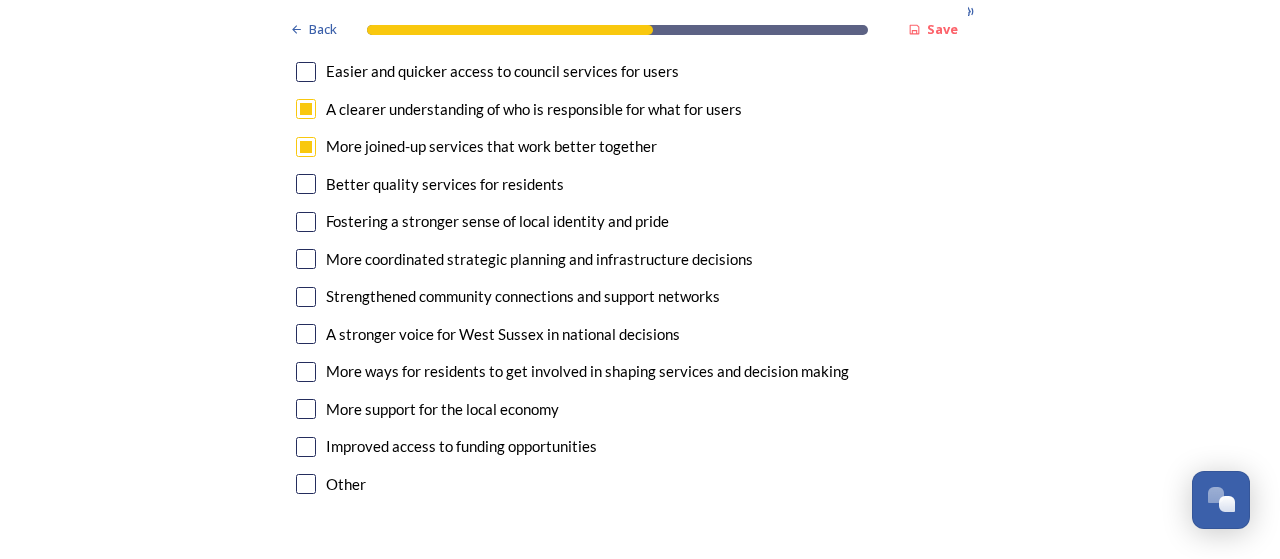 scroll, scrollTop: 4800, scrollLeft: 0, axis: vertical 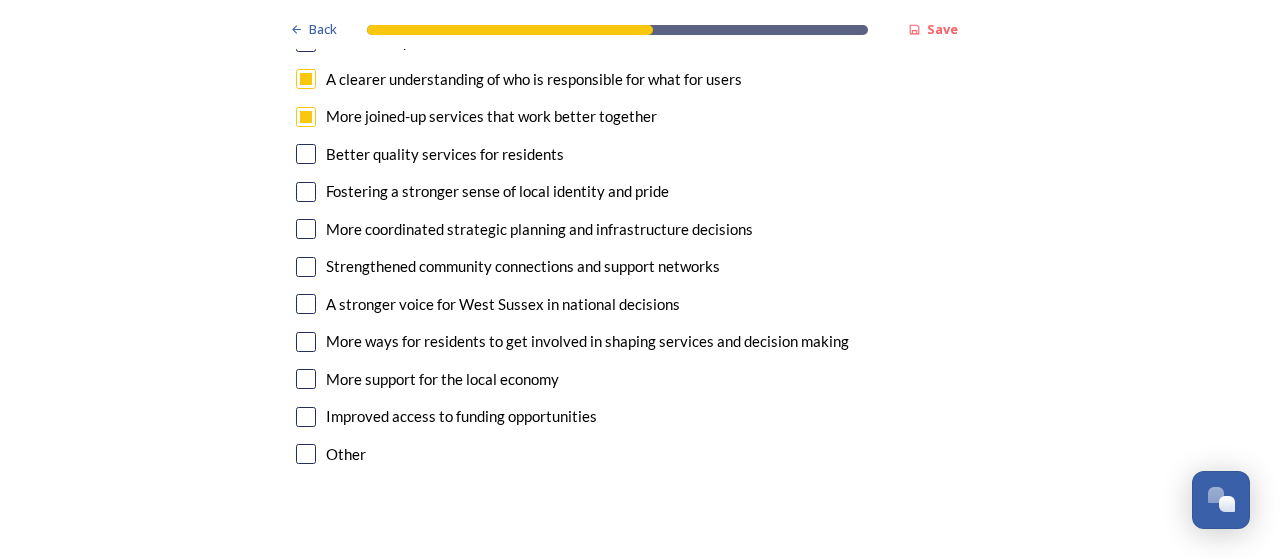 click at bounding box center [306, 304] 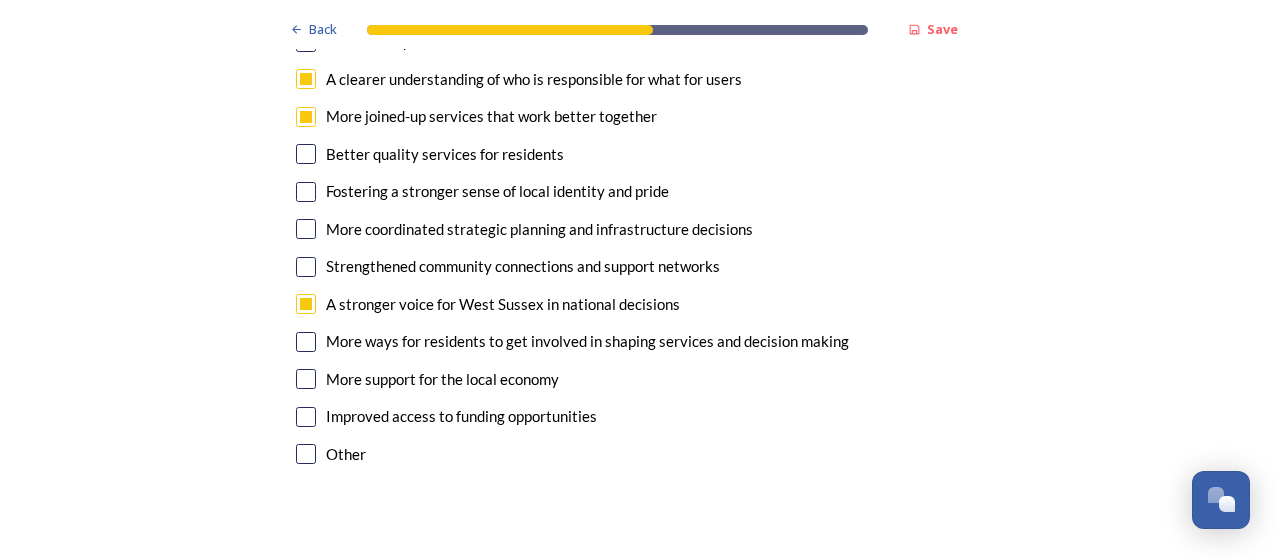 click at bounding box center [306, 379] 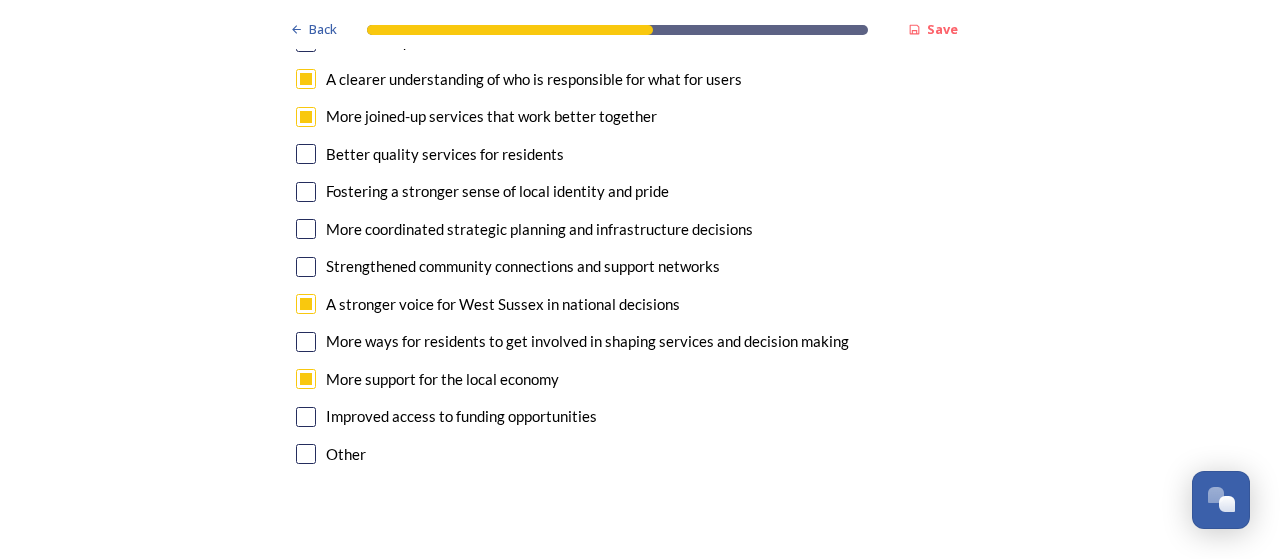 click at bounding box center [306, 417] 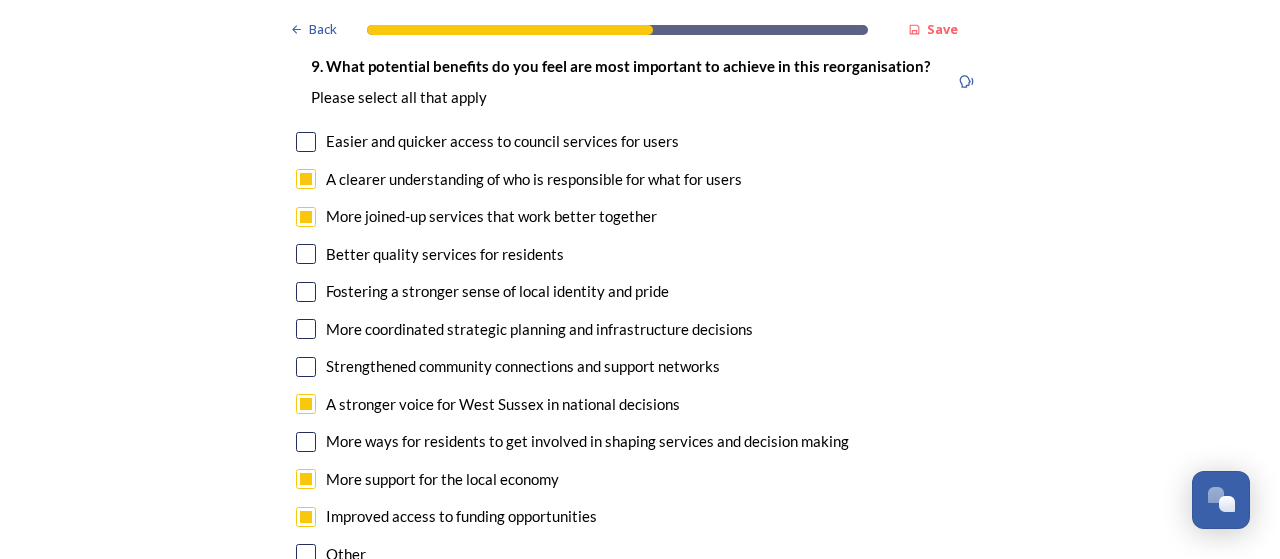 scroll, scrollTop: 4800, scrollLeft: 0, axis: vertical 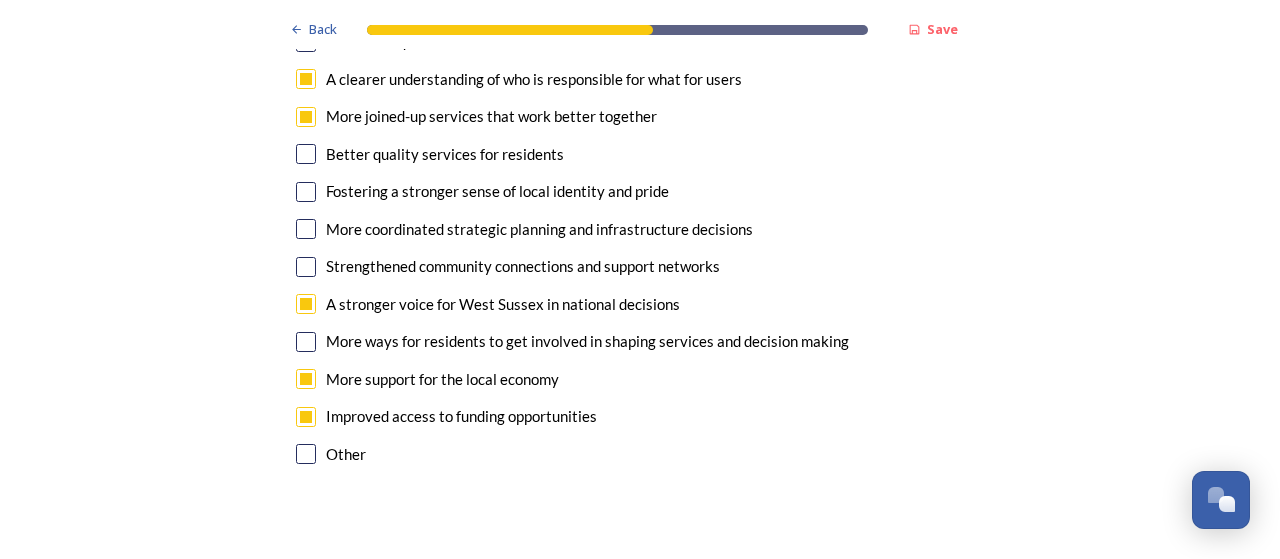 click at bounding box center [306, 304] 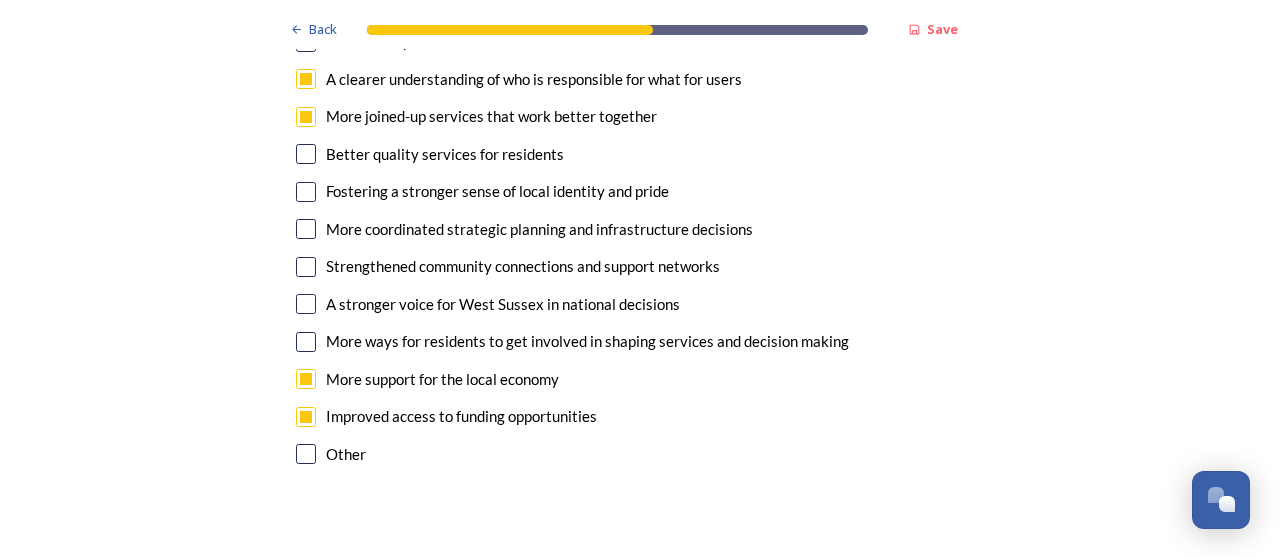 click at bounding box center [306, 304] 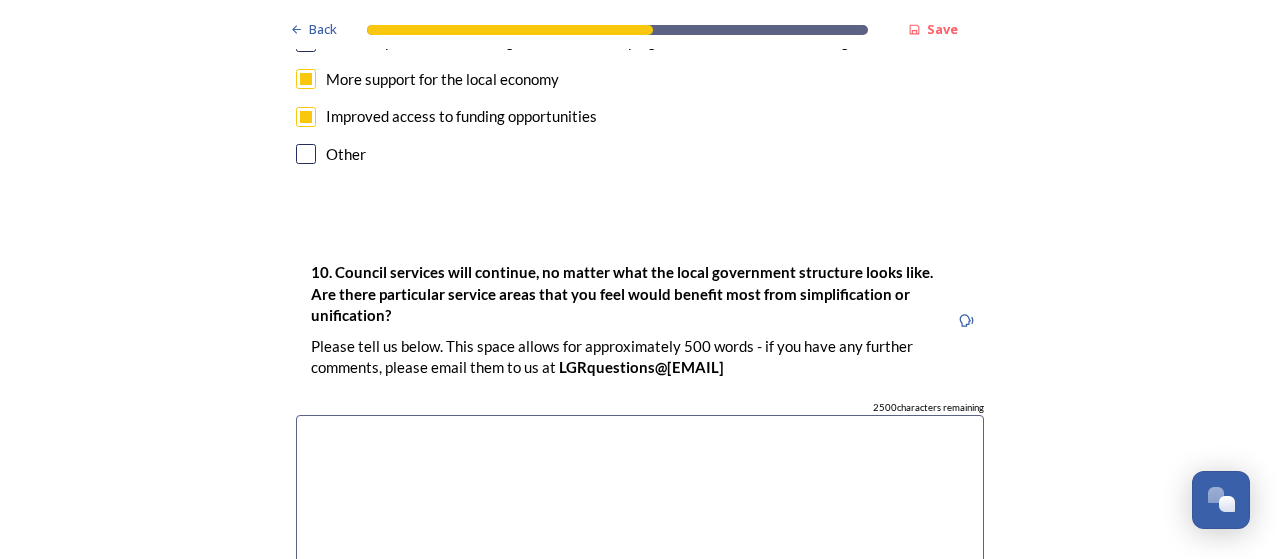 scroll, scrollTop: 5200, scrollLeft: 0, axis: vertical 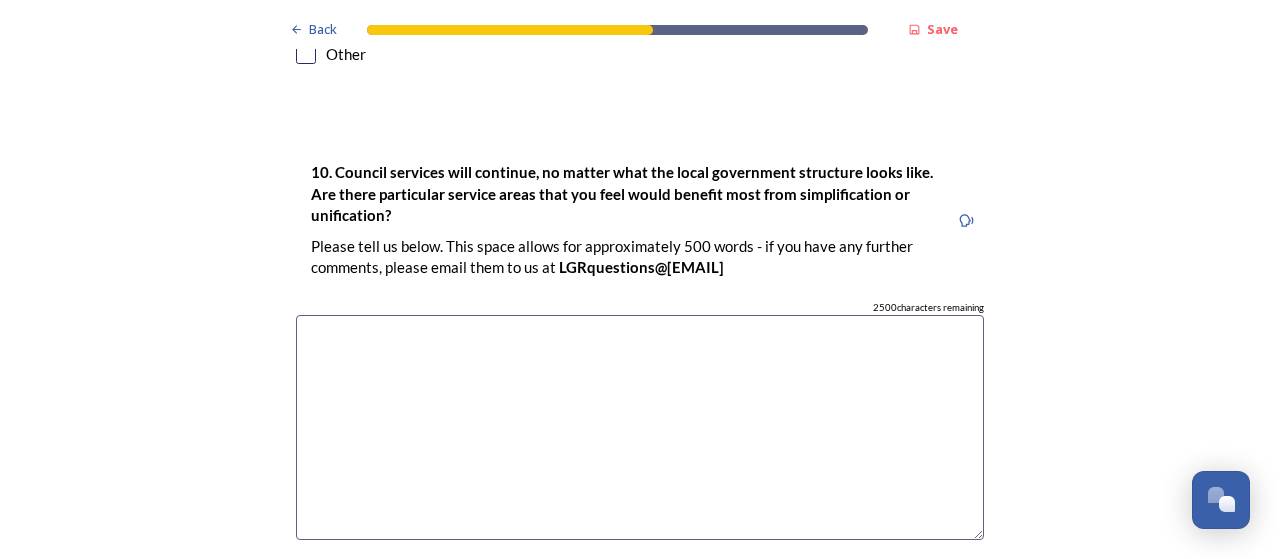 click at bounding box center (640, 427) 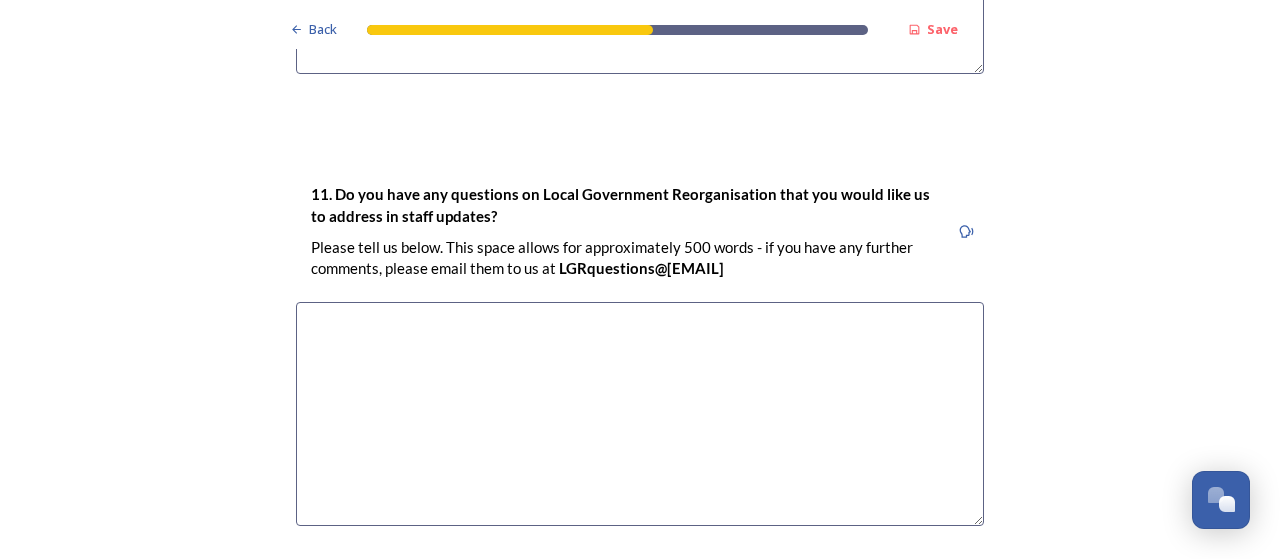 scroll, scrollTop: 5684, scrollLeft: 0, axis: vertical 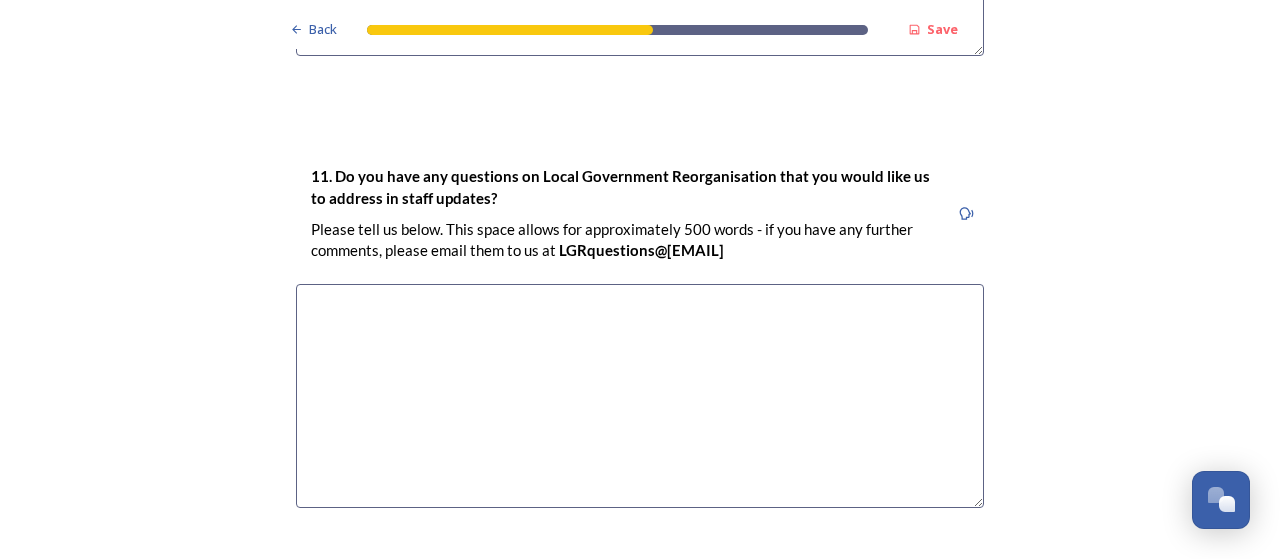 type on "Nothing comes to mind." 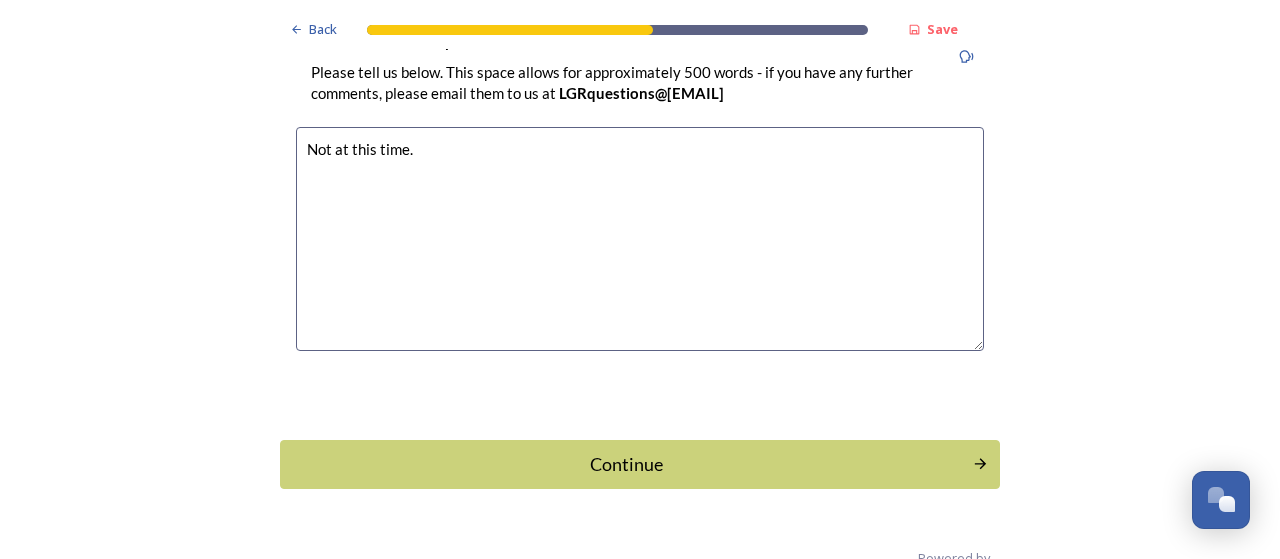 scroll, scrollTop: 5884, scrollLeft: 0, axis: vertical 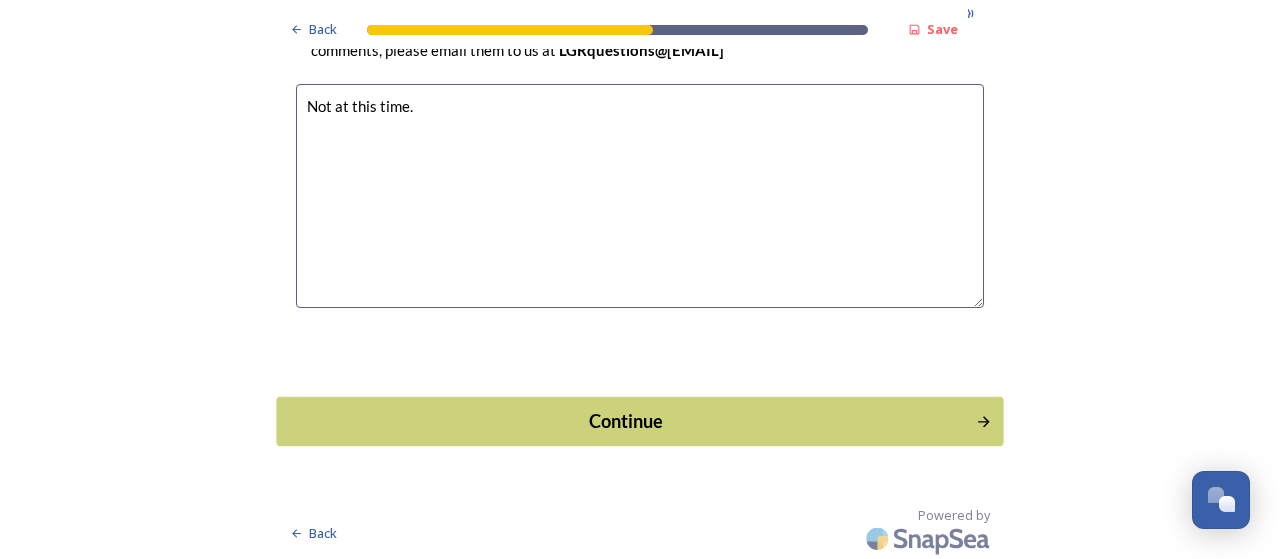 type on "Not at this time." 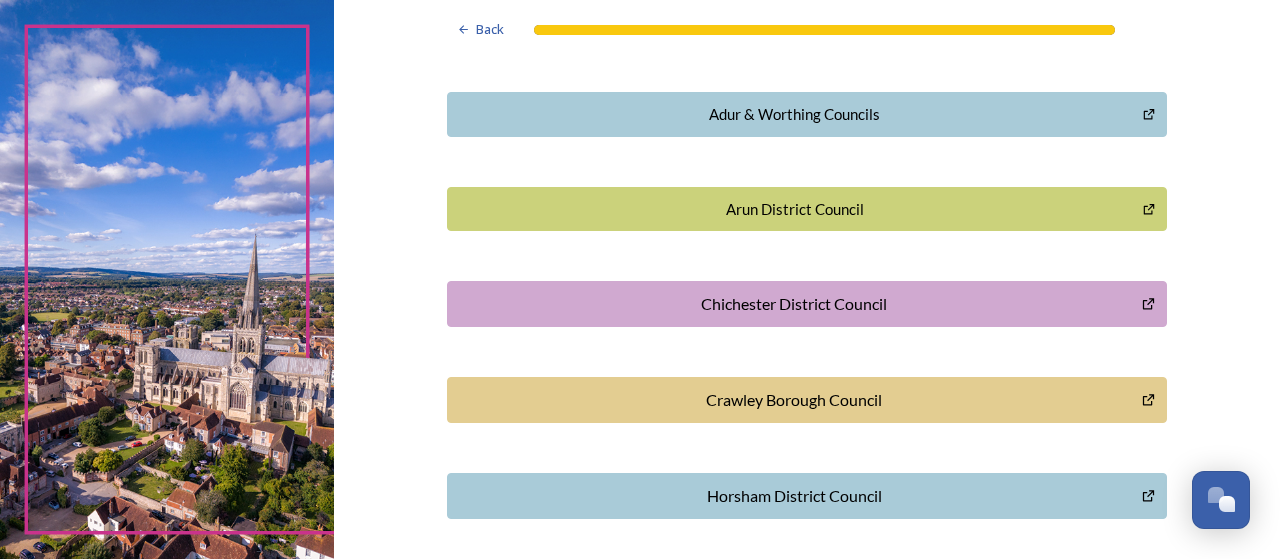 scroll, scrollTop: 124, scrollLeft: 0, axis: vertical 